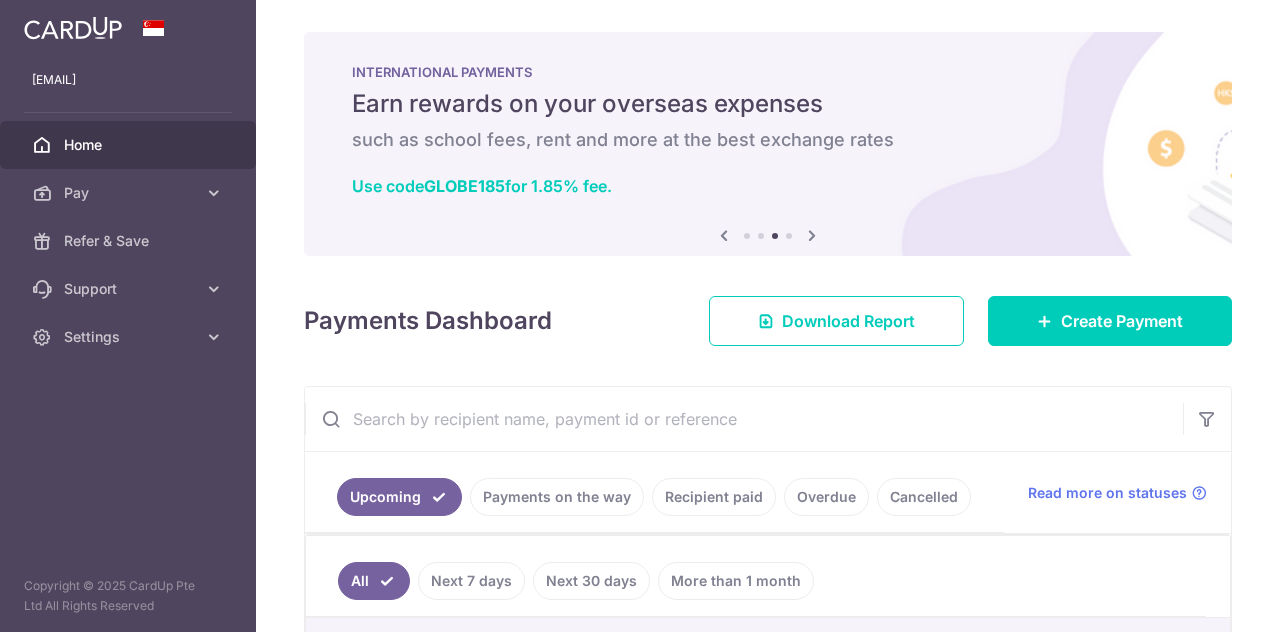 scroll, scrollTop: 0, scrollLeft: 0, axis: both 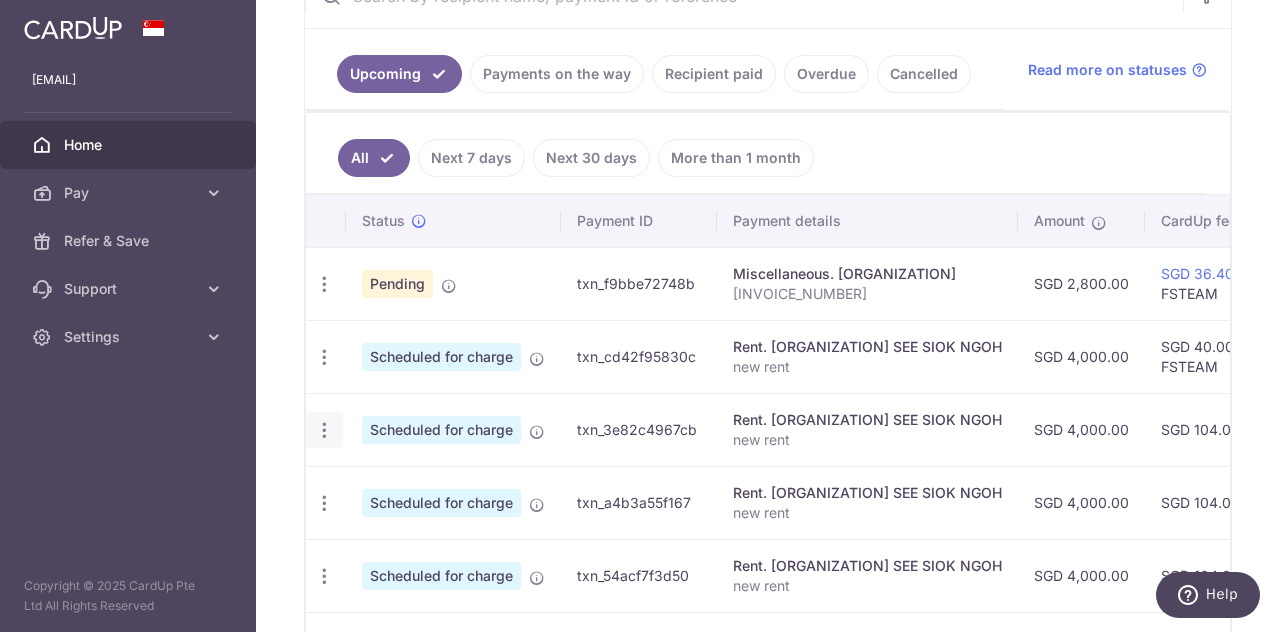 click at bounding box center (324, 284) 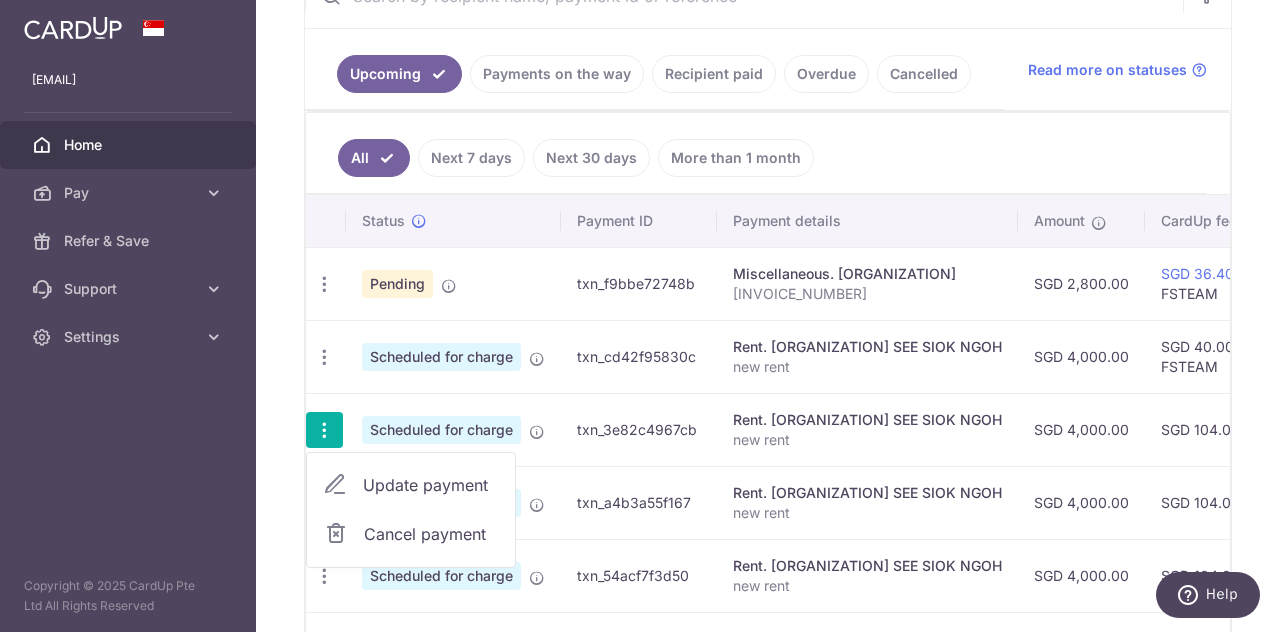 click on "Update payment" at bounding box center (431, 485) 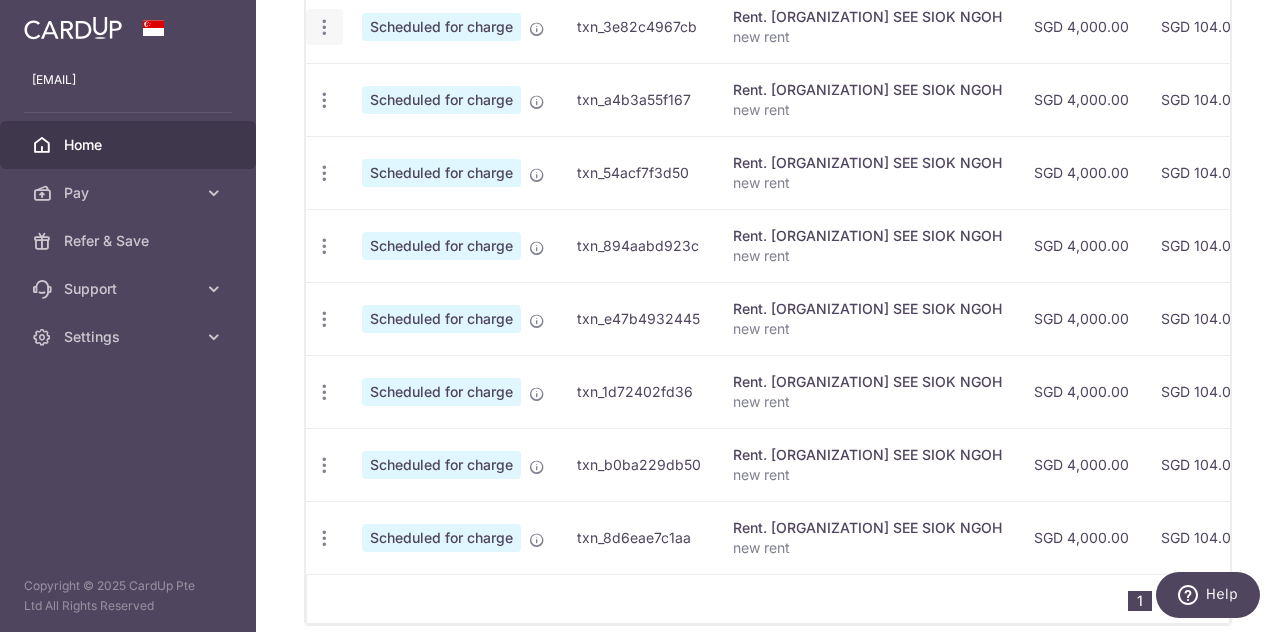 scroll, scrollTop: 827, scrollLeft: 0, axis: vertical 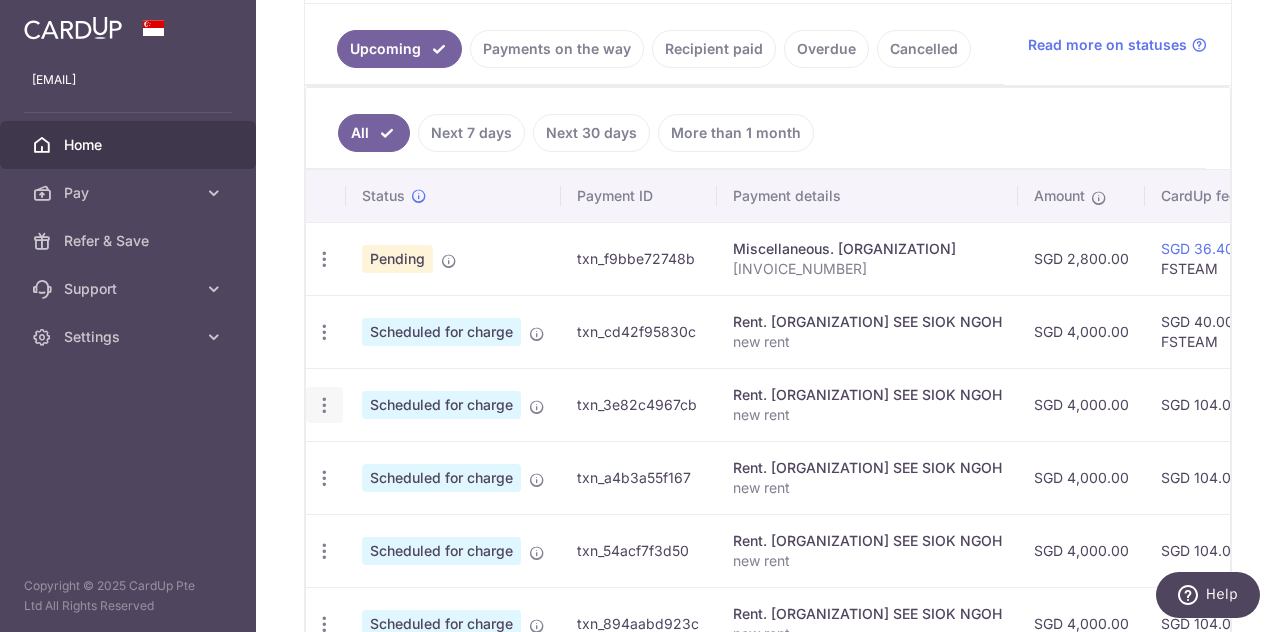 click at bounding box center [324, 259] 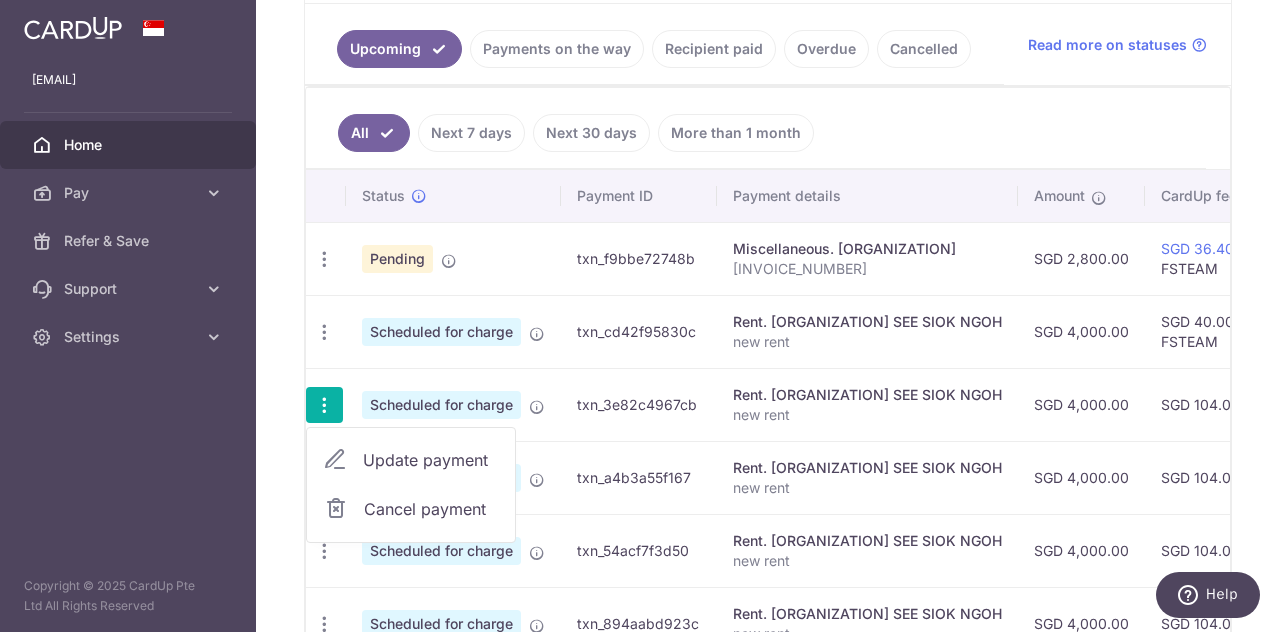 click on "Update payment" at bounding box center (431, 460) 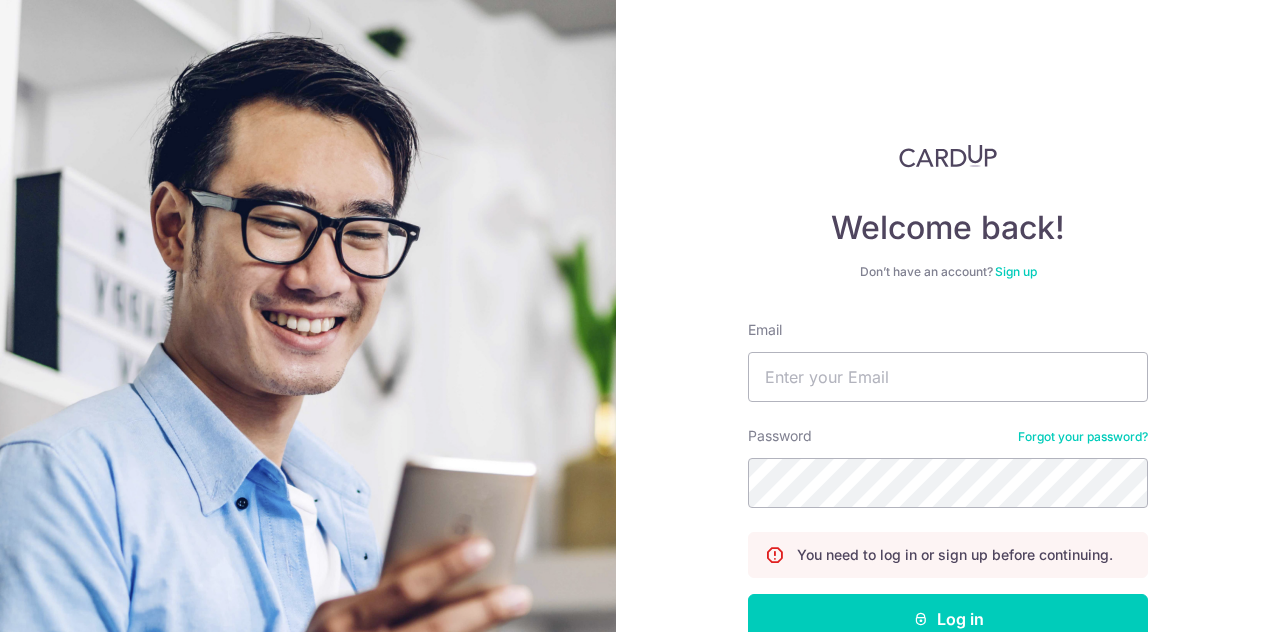 scroll, scrollTop: 0, scrollLeft: 0, axis: both 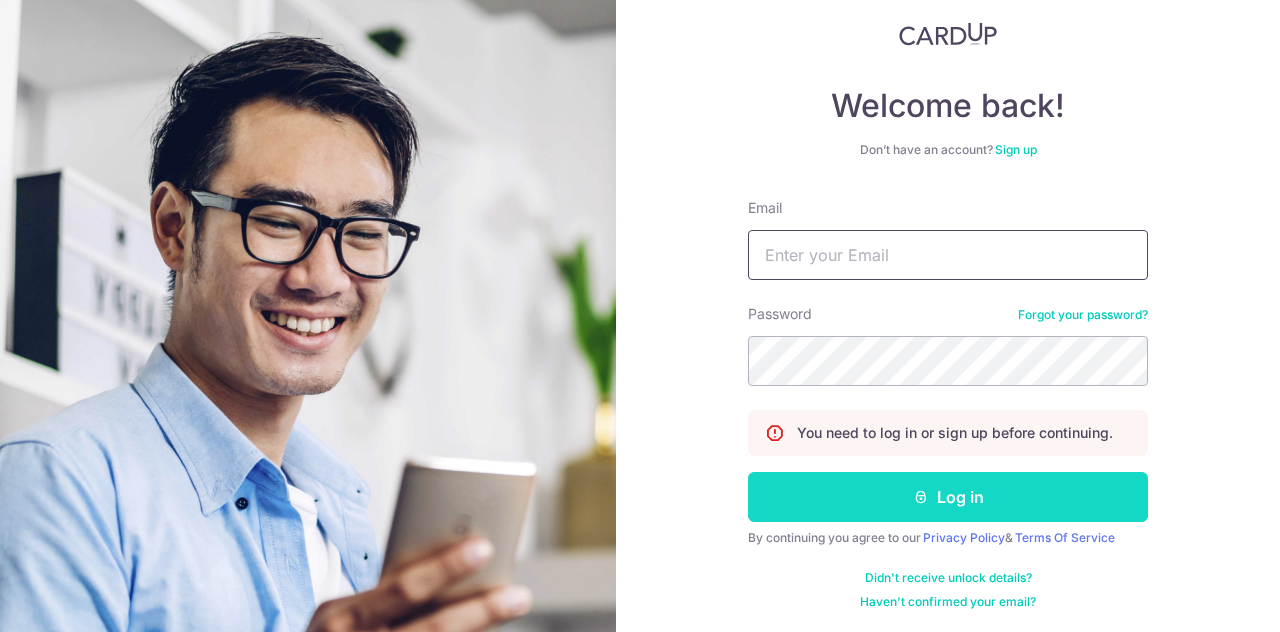 type on "[EMAIL]" 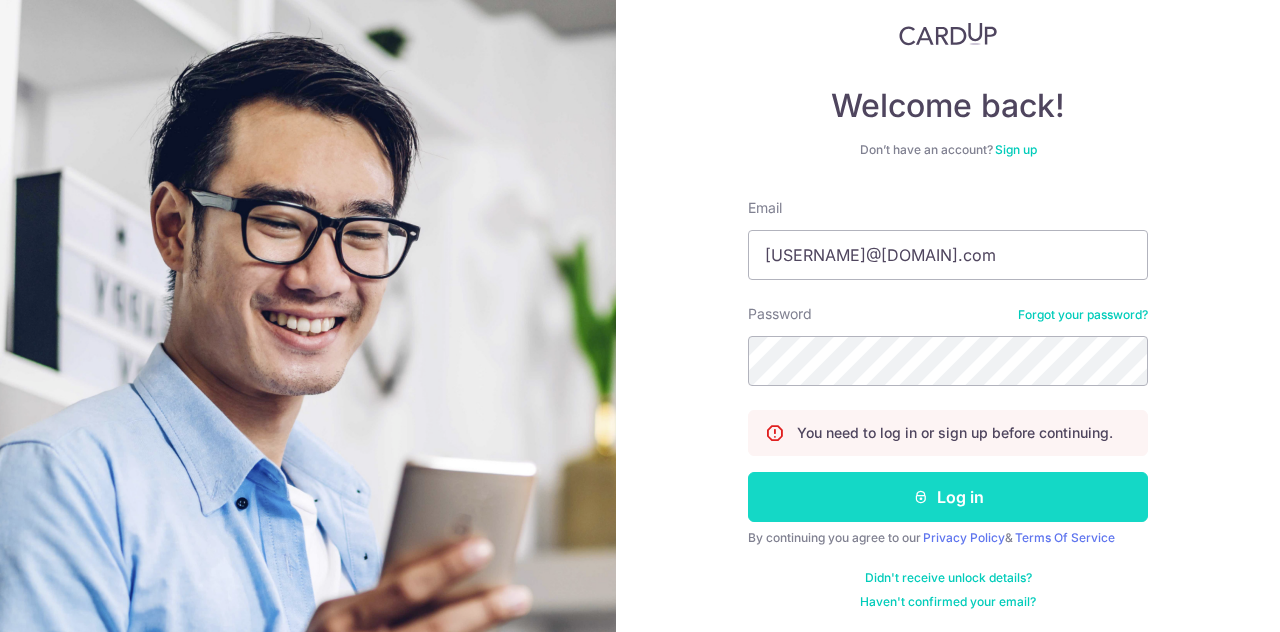 click on "Log in" at bounding box center (948, 497) 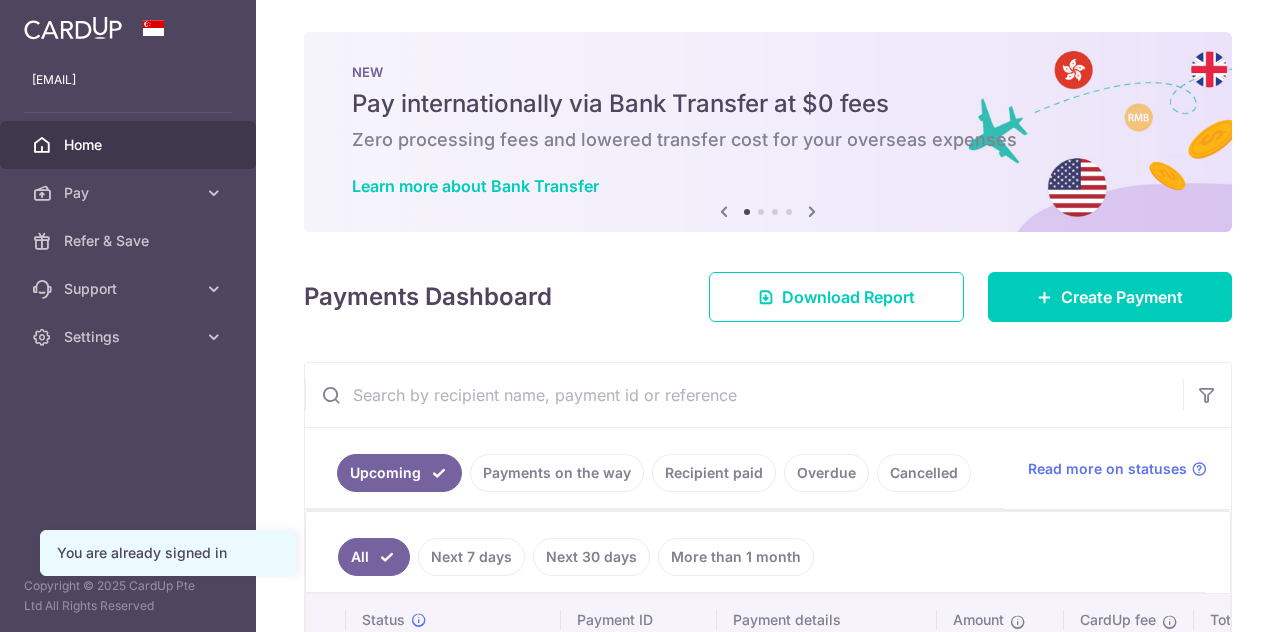 scroll, scrollTop: 0, scrollLeft: 0, axis: both 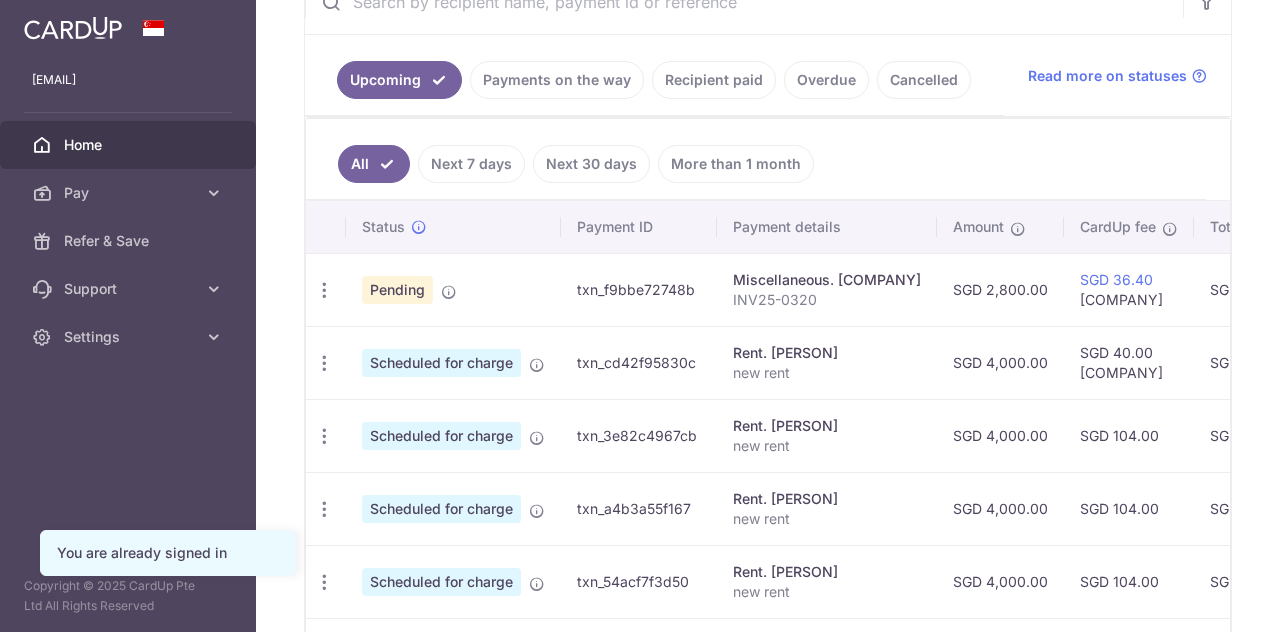 click on "SGD 40.00
FSTEAM" at bounding box center (1129, 362) 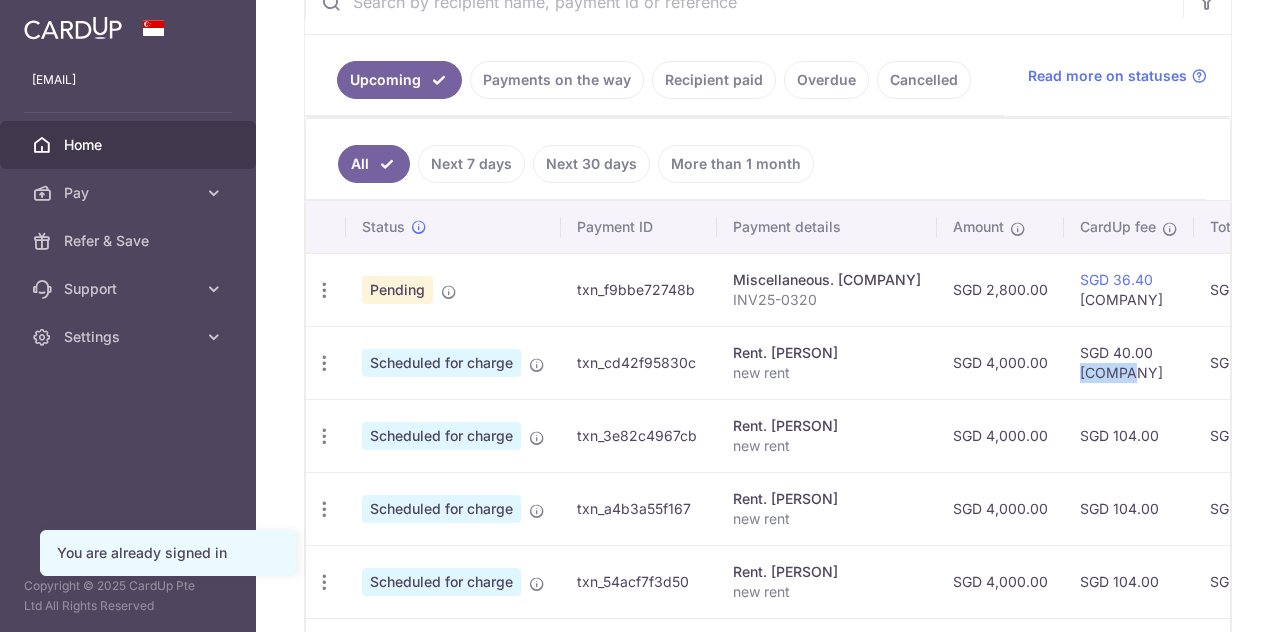 scroll, scrollTop: 0, scrollLeft: 0, axis: both 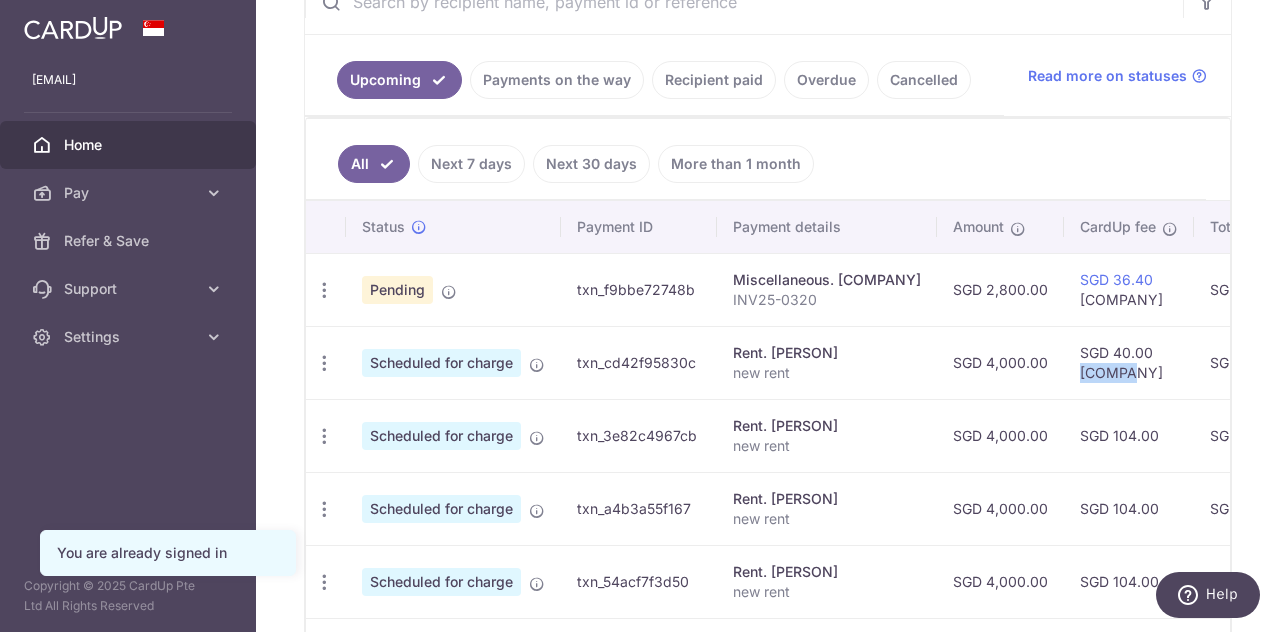 copy on "FSTEAM" 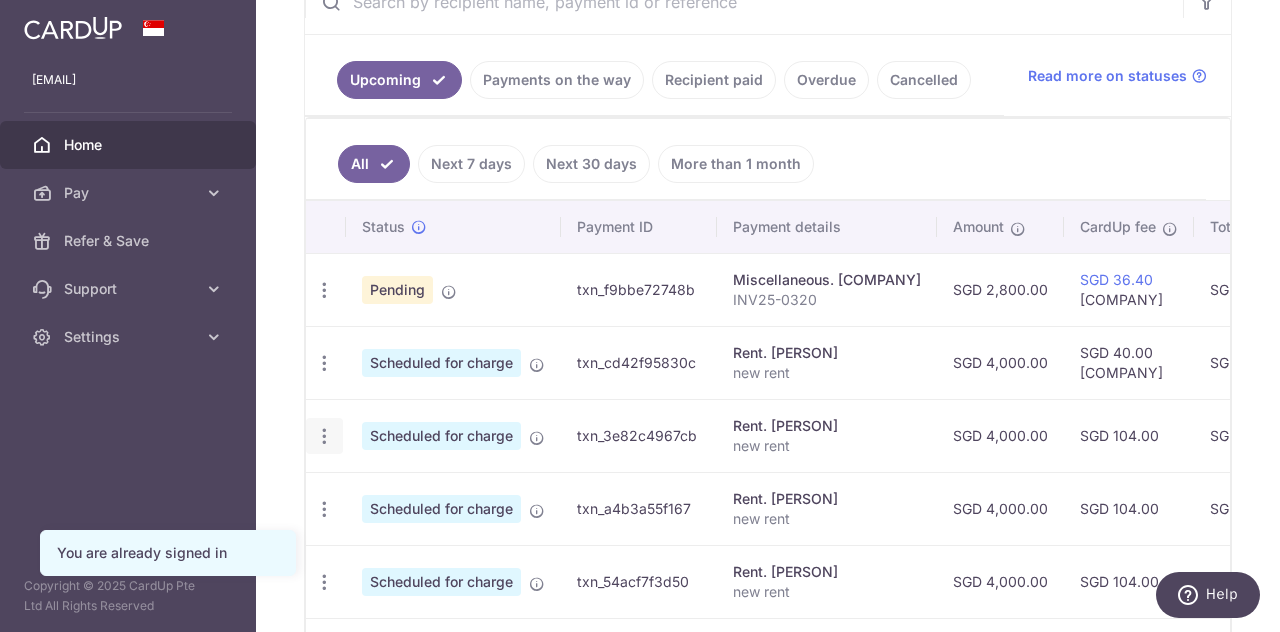 click on "Update payment
Cancel payment" at bounding box center (324, 436) 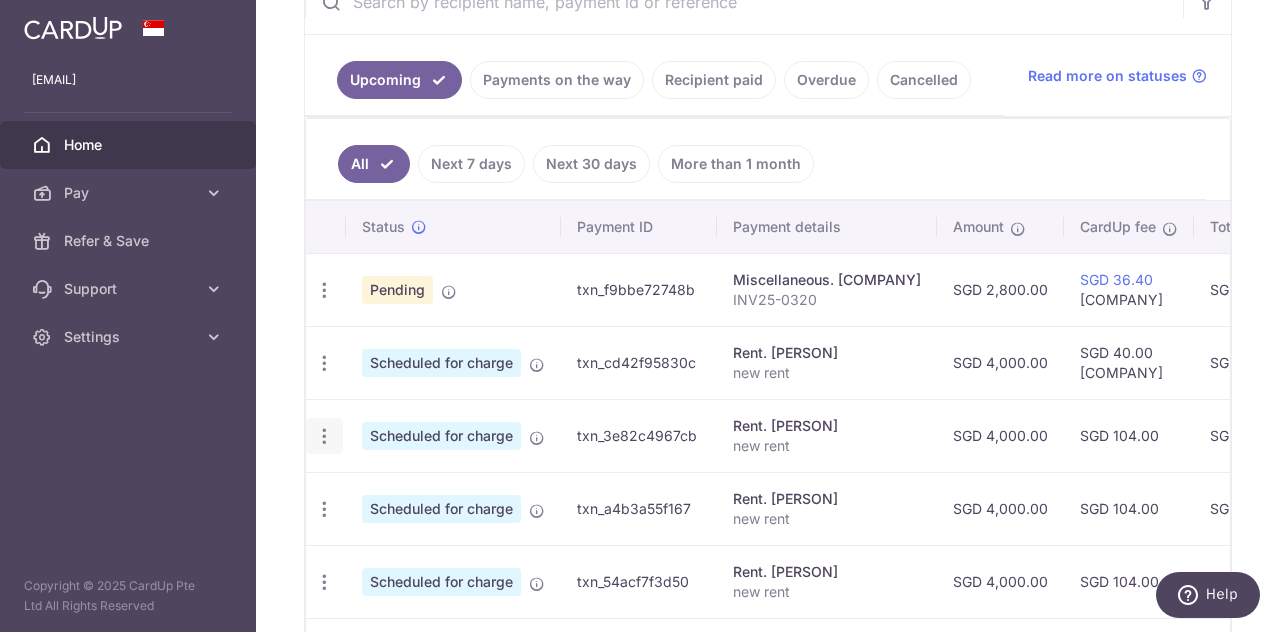 click at bounding box center (324, 290) 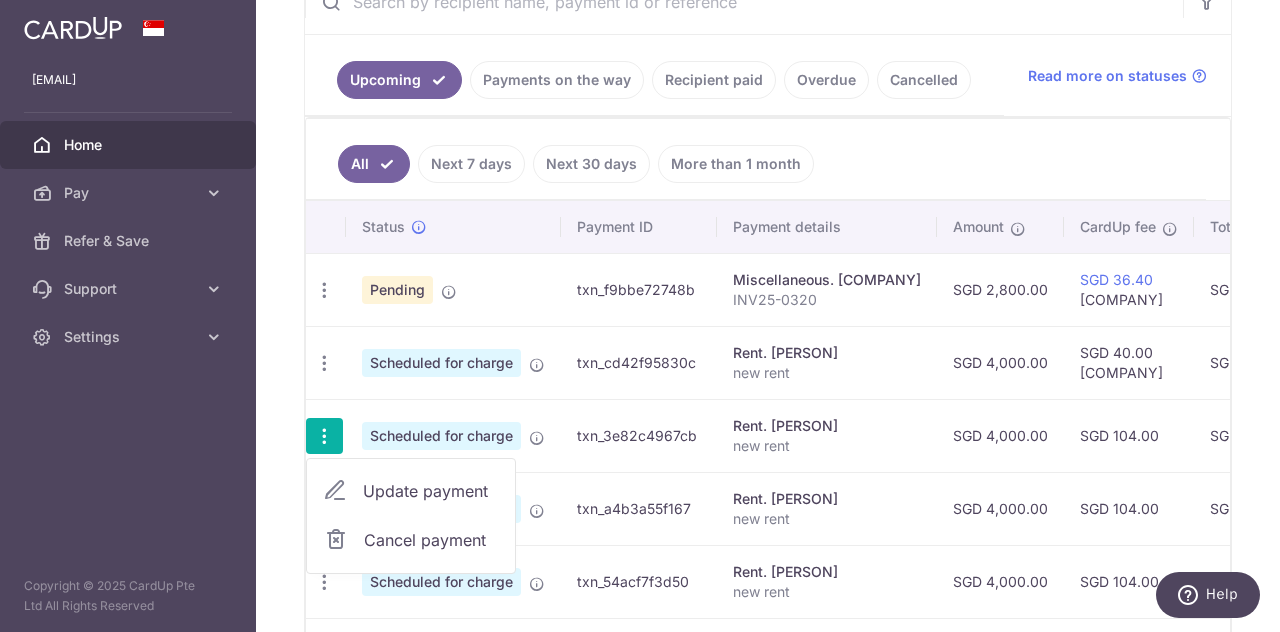 click on "Update payment" at bounding box center [411, 491] 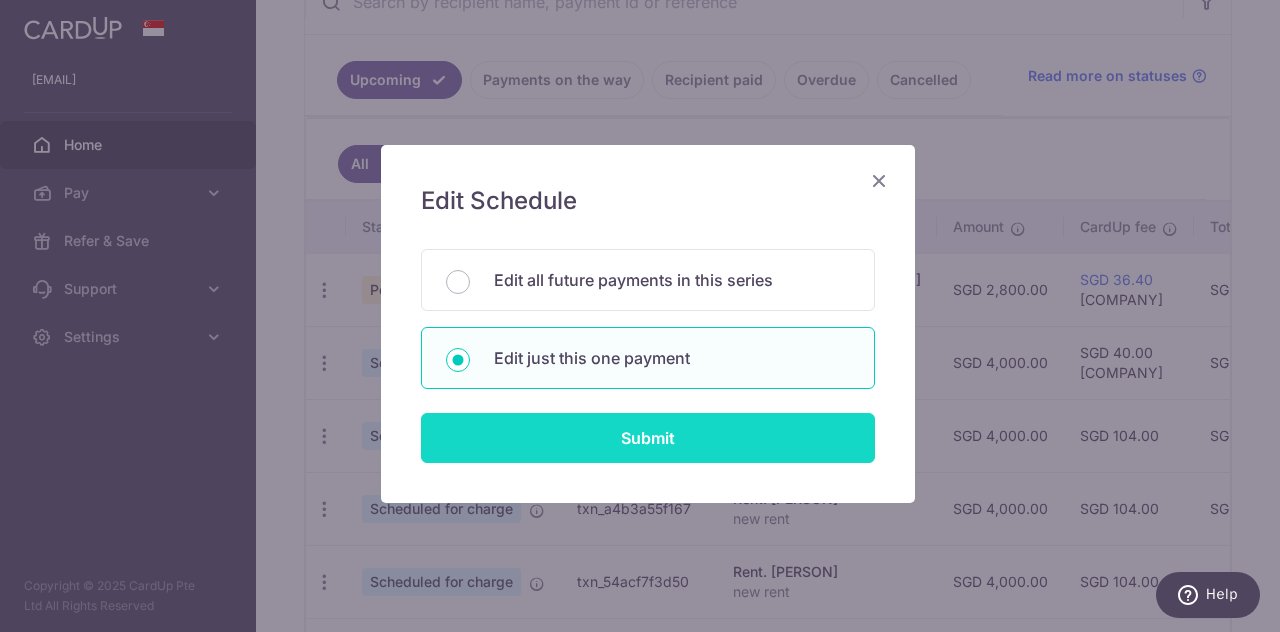 click on "Submit" at bounding box center [648, 438] 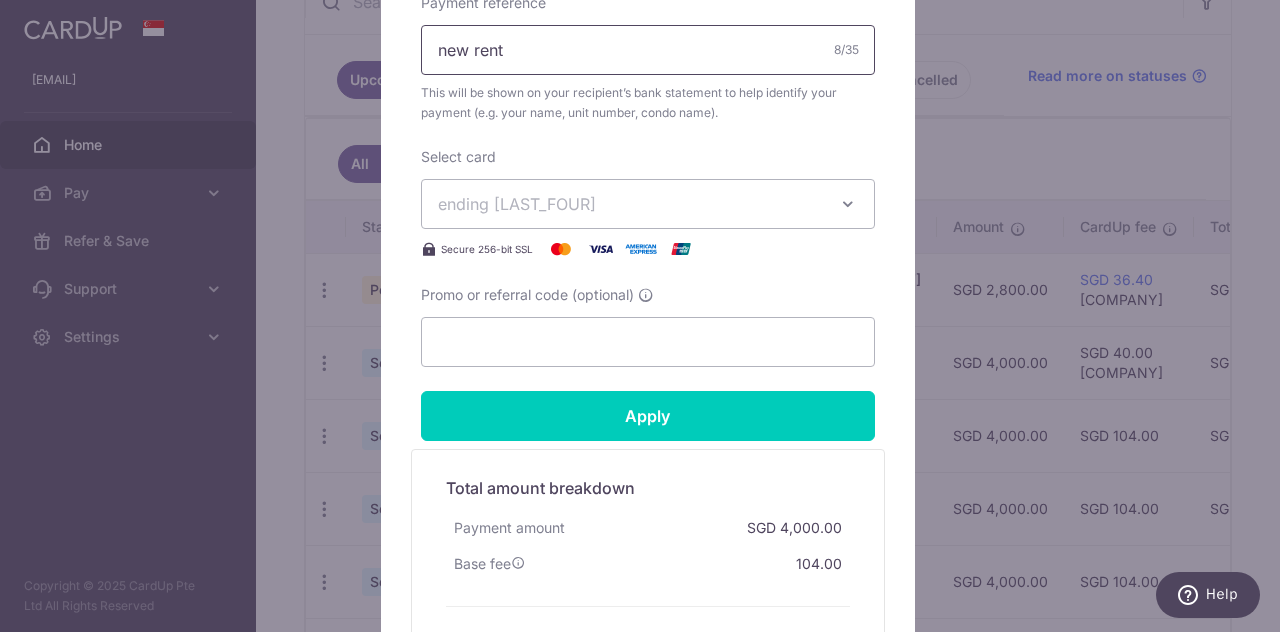 scroll, scrollTop: 772, scrollLeft: 0, axis: vertical 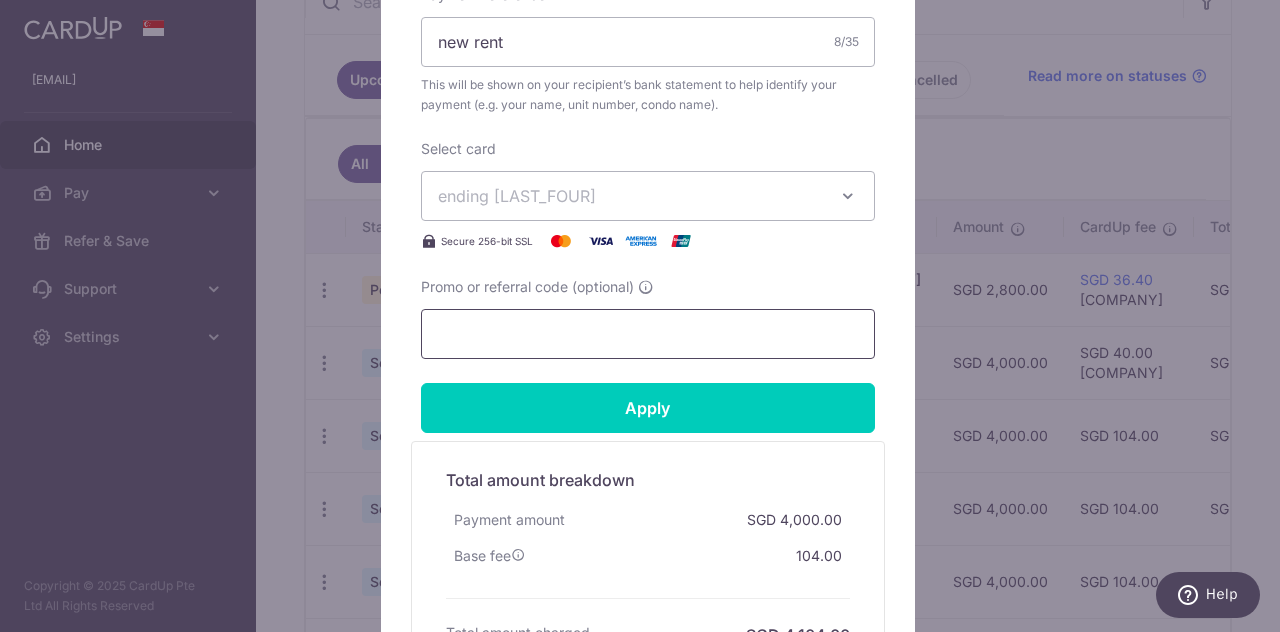 click on "Promo or referral code (optional)" at bounding box center [648, 334] 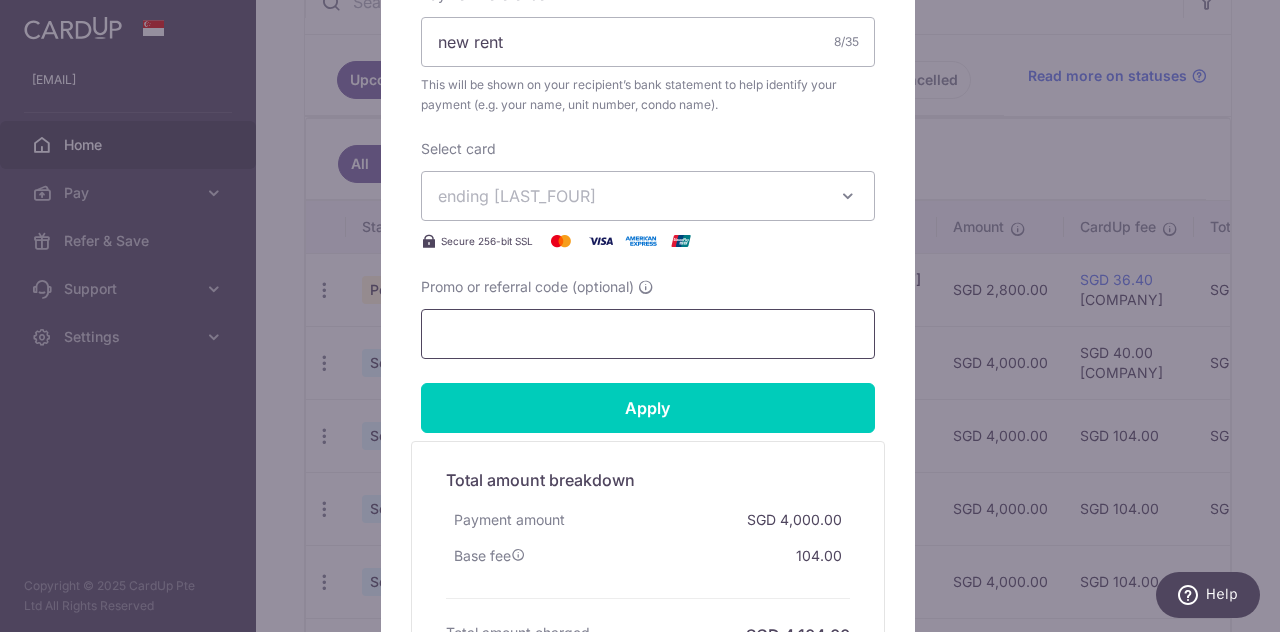 paste on "FSTEAM" 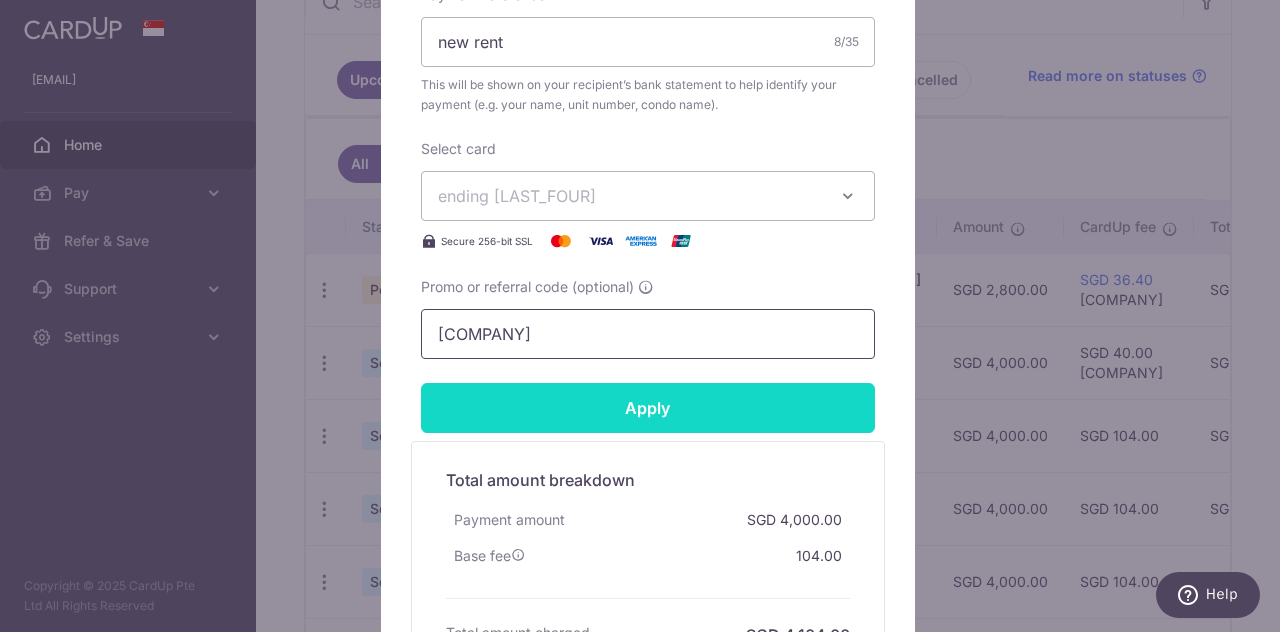 type on "FSTEAM" 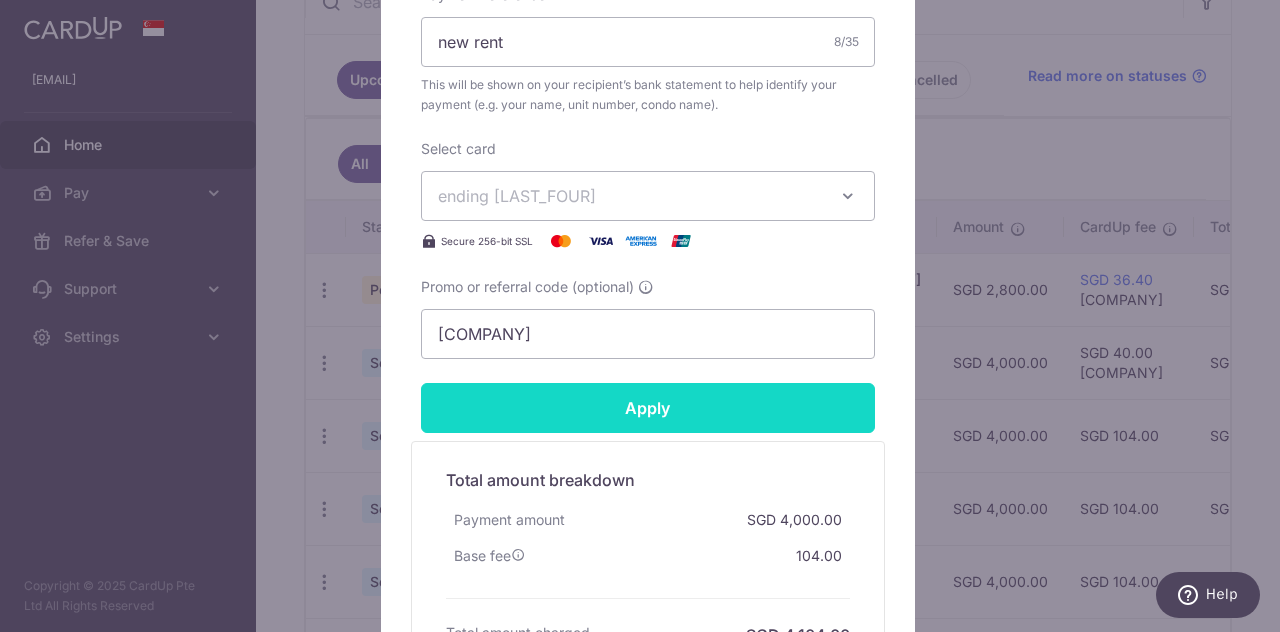 click on "Apply" at bounding box center [648, 408] 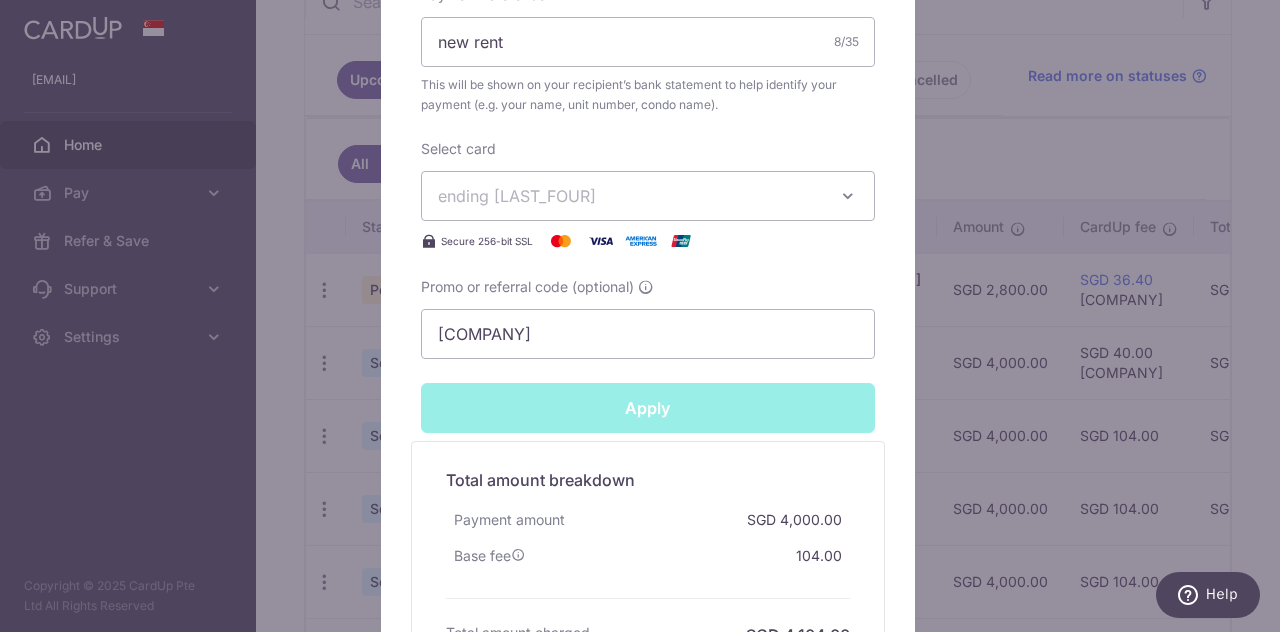type on "Successfully Applied" 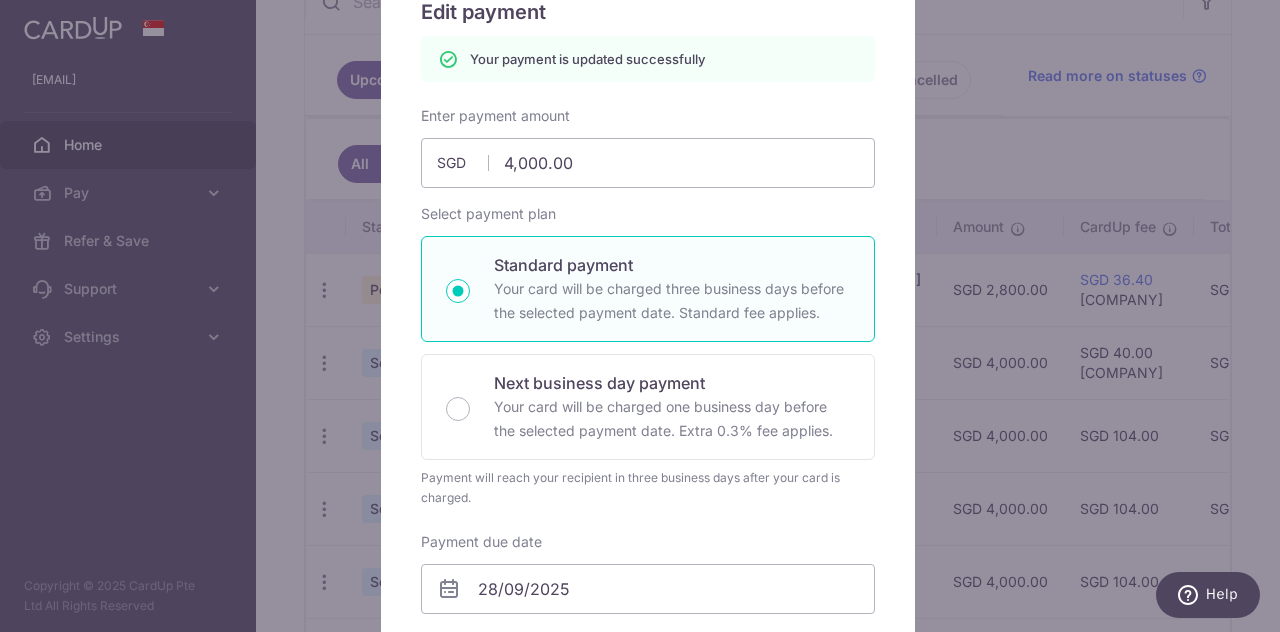 scroll, scrollTop: 0, scrollLeft: 0, axis: both 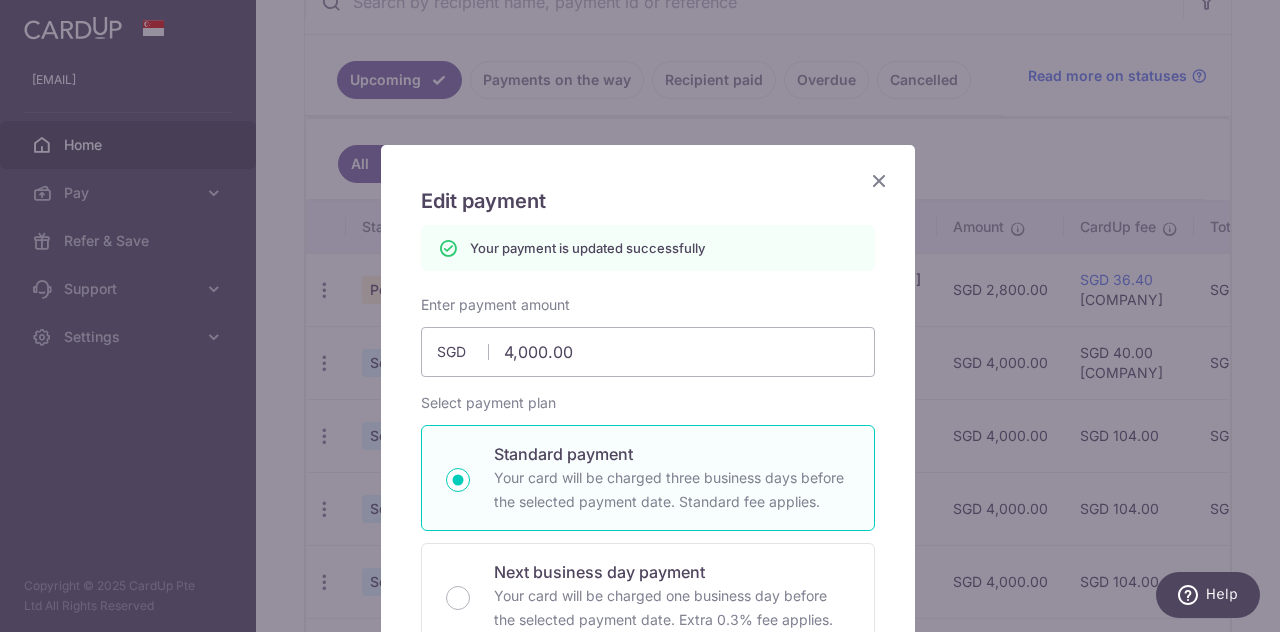 click at bounding box center (879, 180) 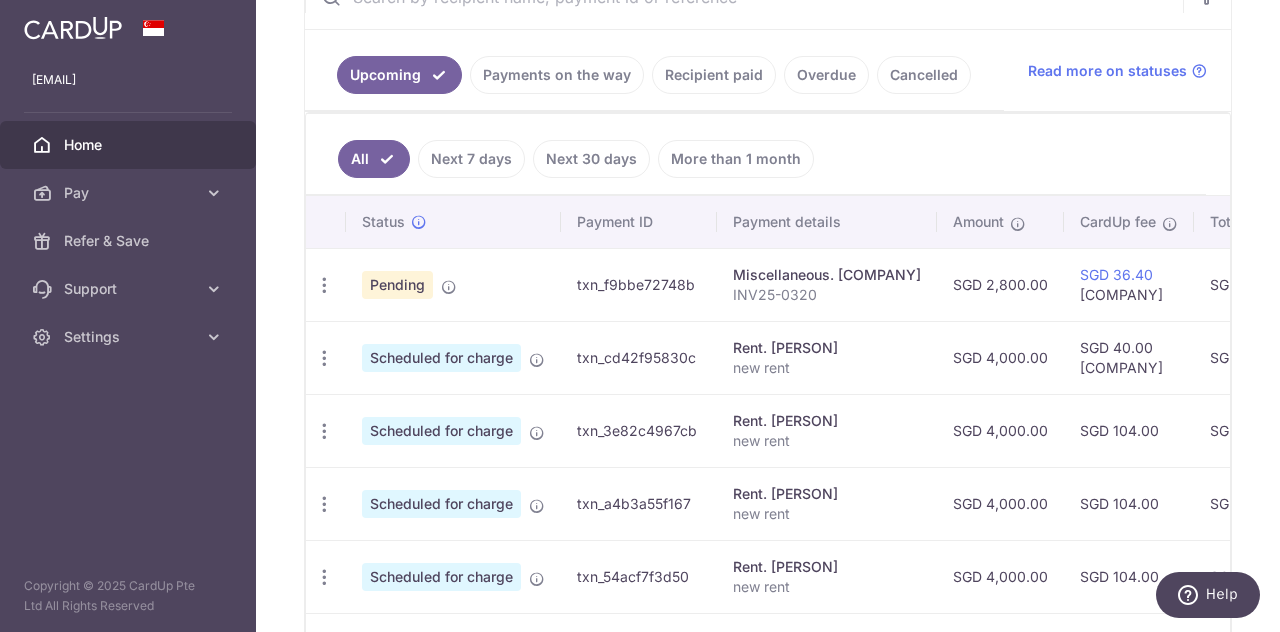 scroll, scrollTop: 438, scrollLeft: 0, axis: vertical 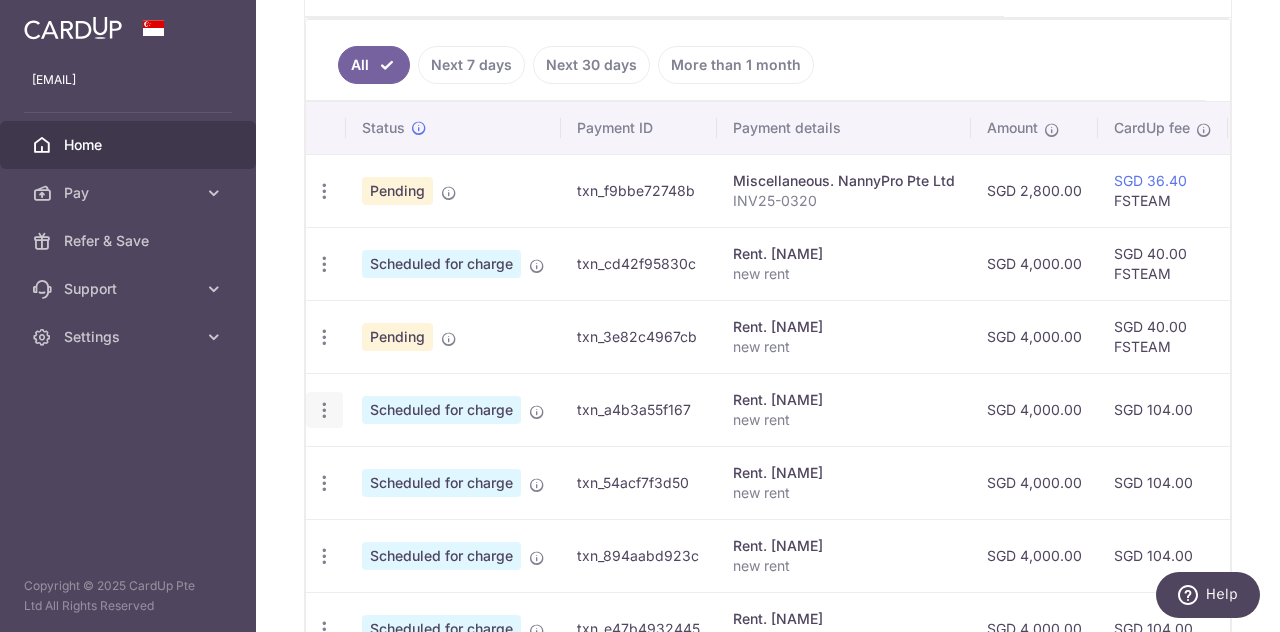 click at bounding box center [324, 191] 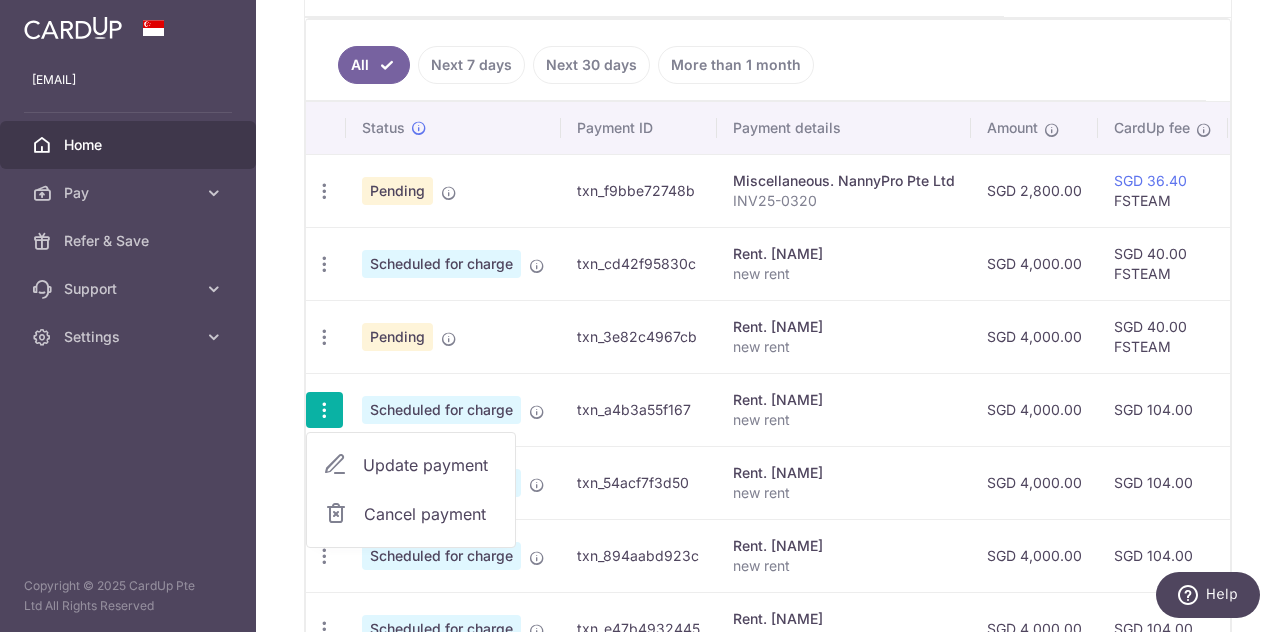 click on "Update payment" at bounding box center [411, 465] 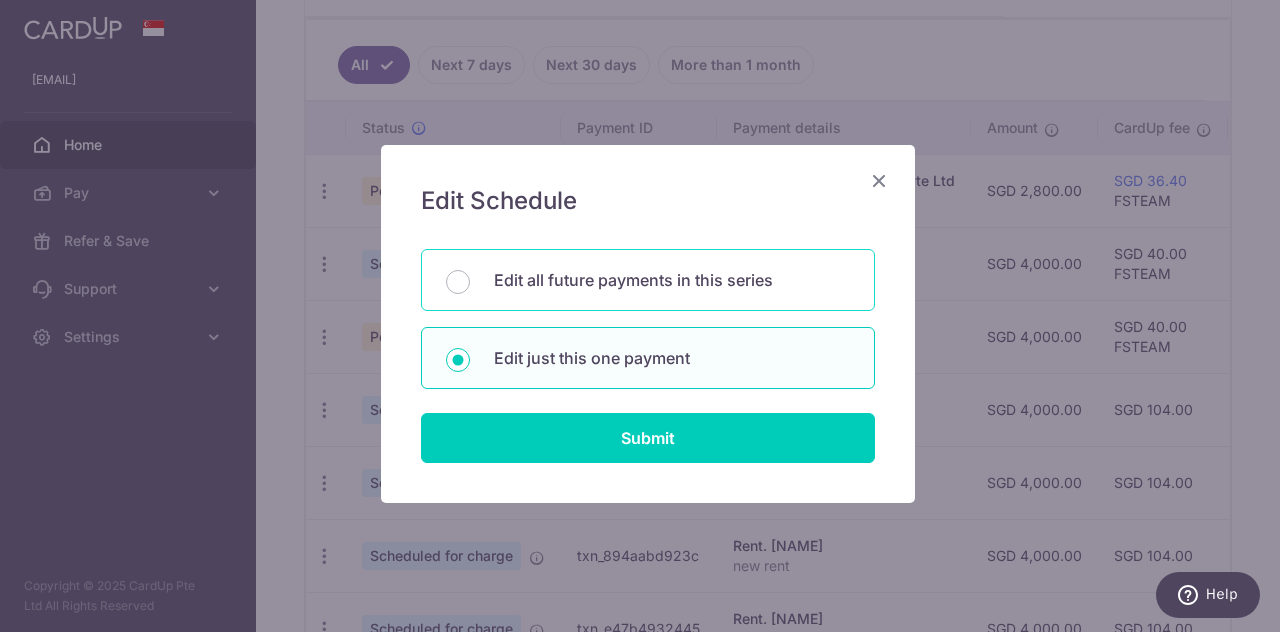 click on "Edit all future payments in this series" at bounding box center [672, 280] 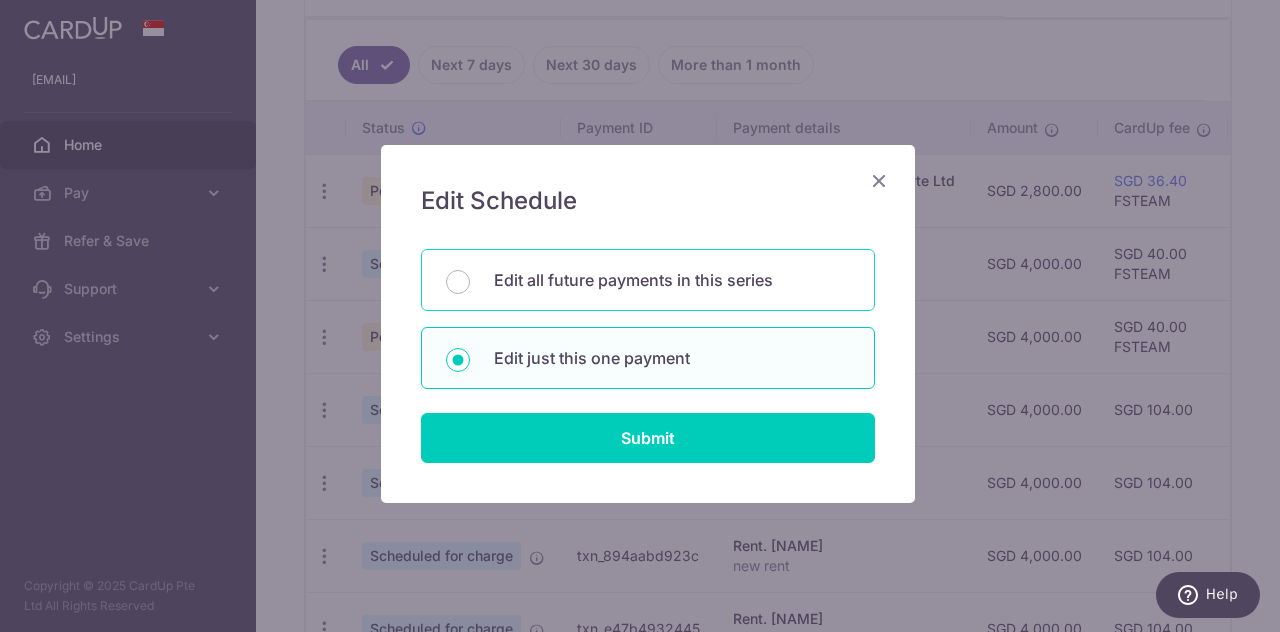 click on "Edit all future payments in this series" at bounding box center (458, 282) 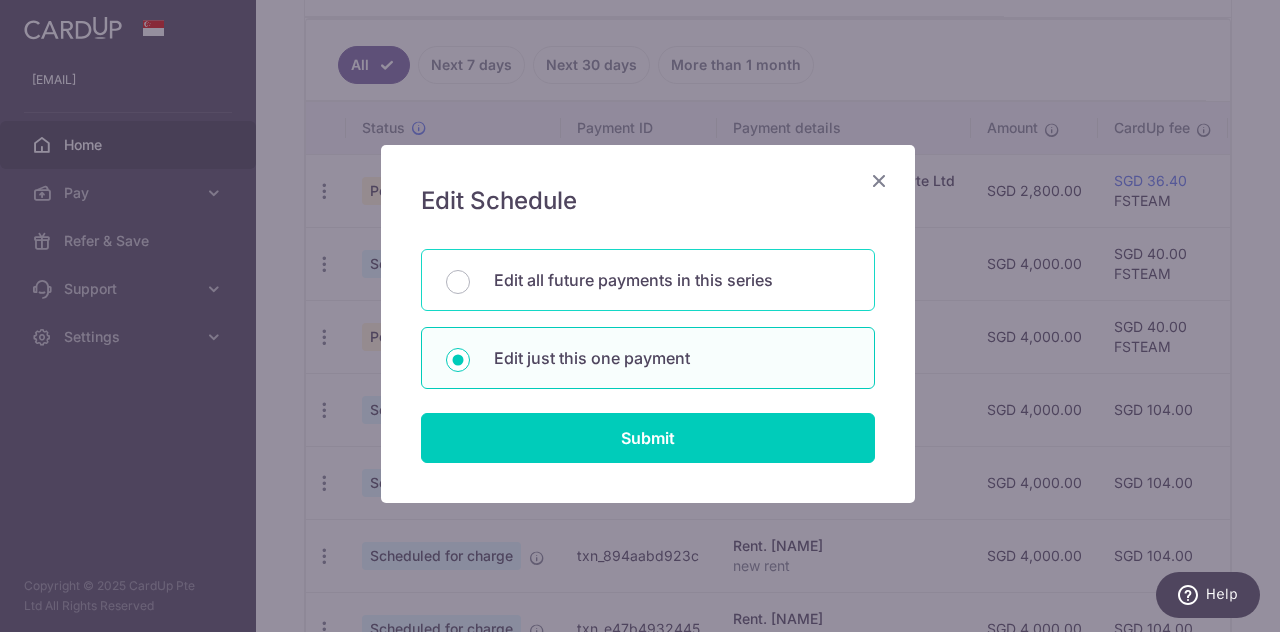 radio on "true" 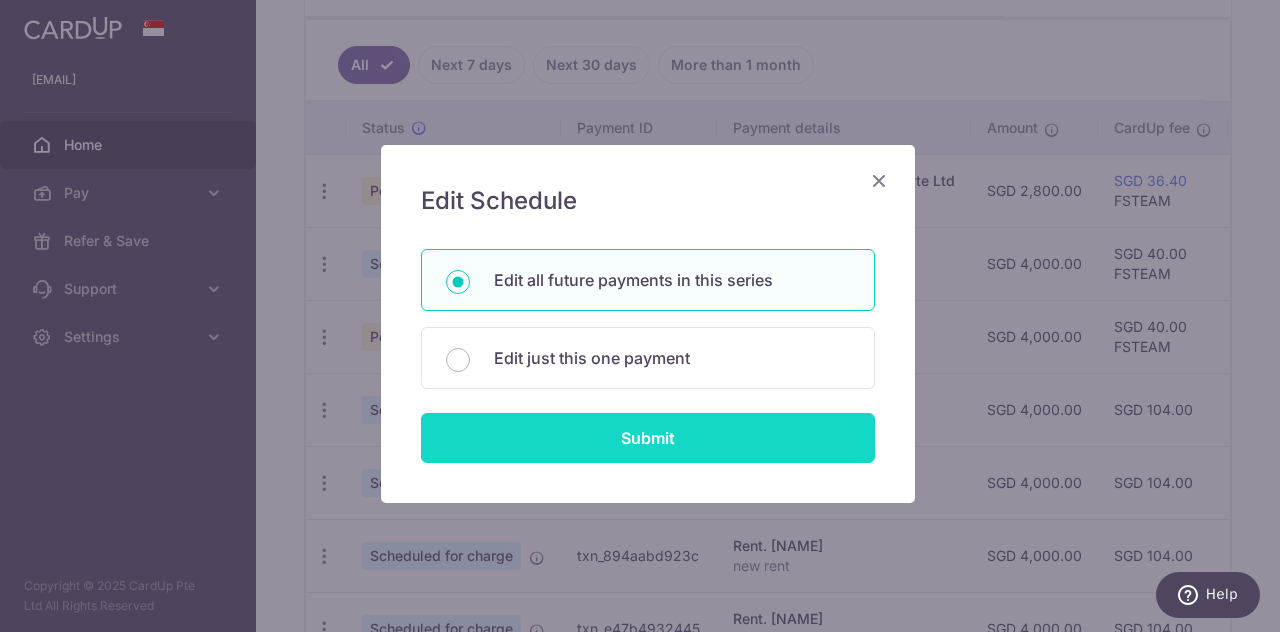 click on "Submit" at bounding box center (648, 438) 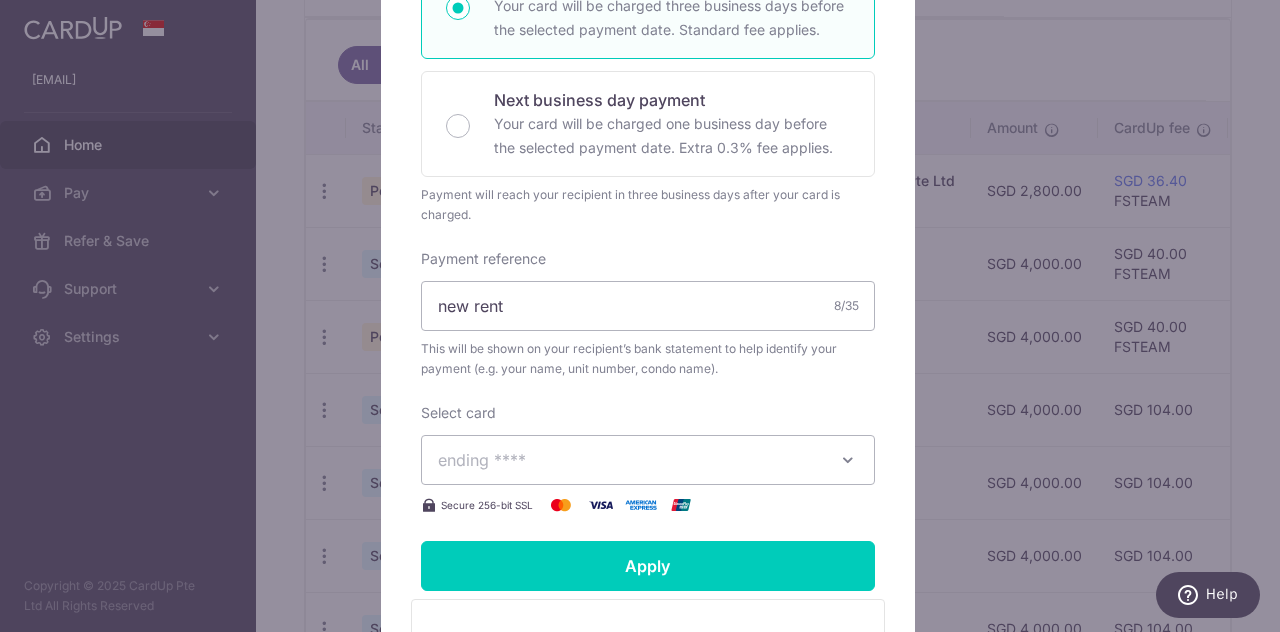 scroll, scrollTop: 0, scrollLeft: 0, axis: both 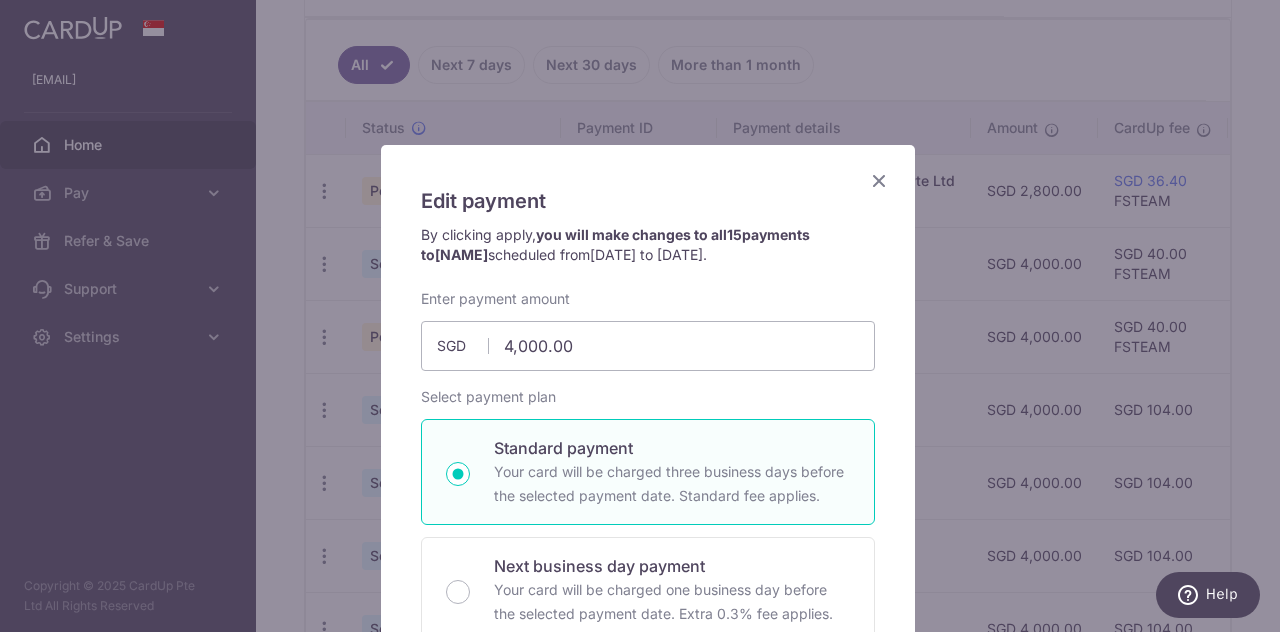 click at bounding box center (879, 180) 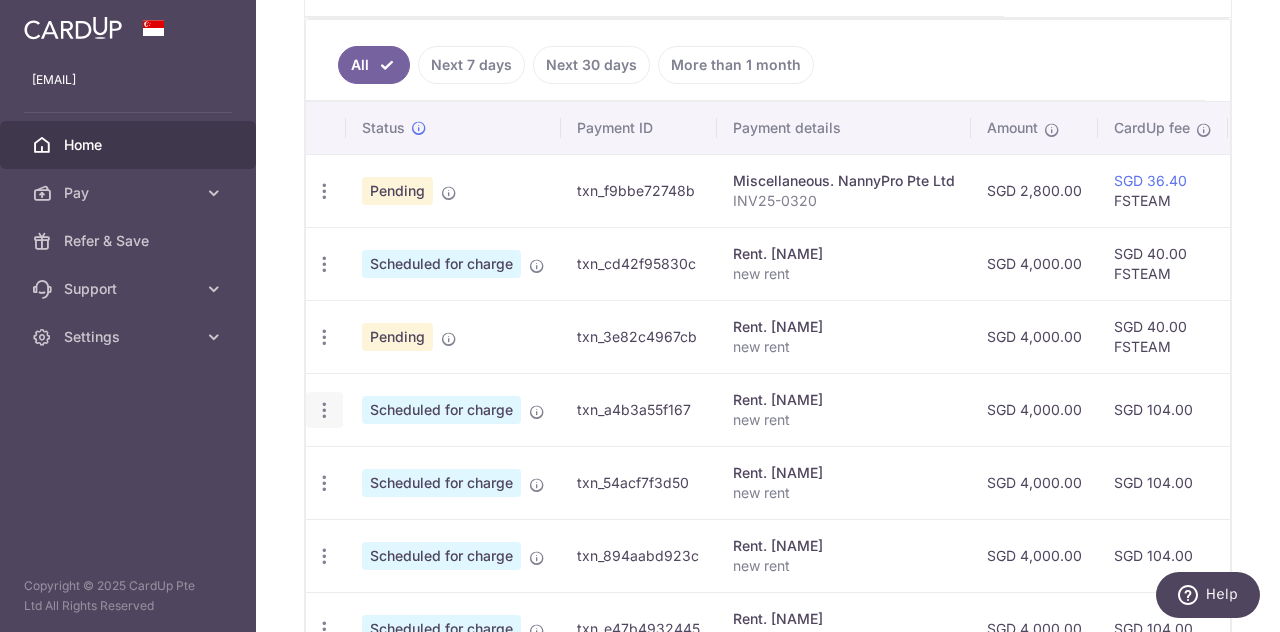 click at bounding box center (324, 191) 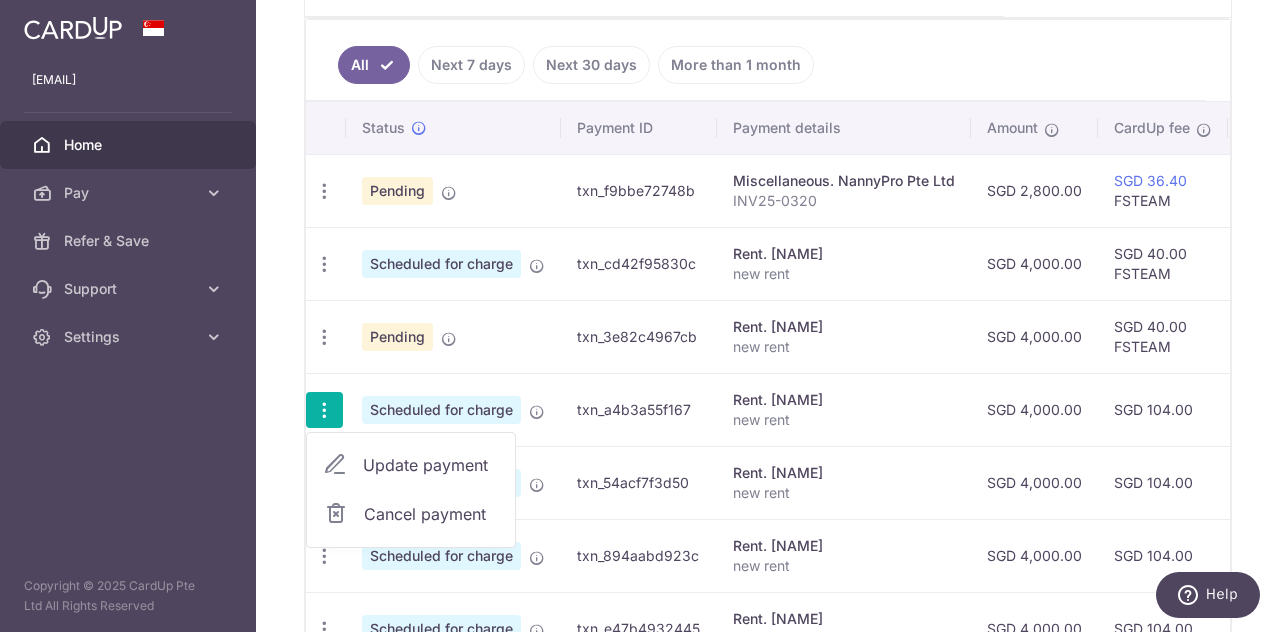 click on "Update payment" at bounding box center (431, 465) 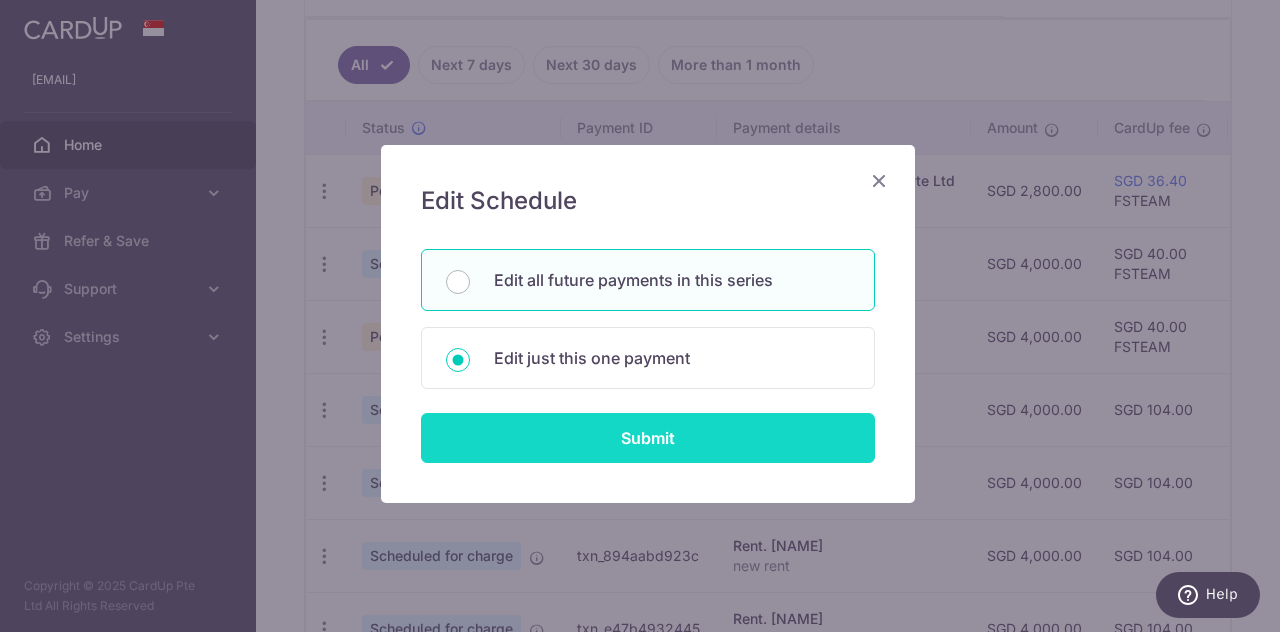click on "Submit" at bounding box center (648, 438) 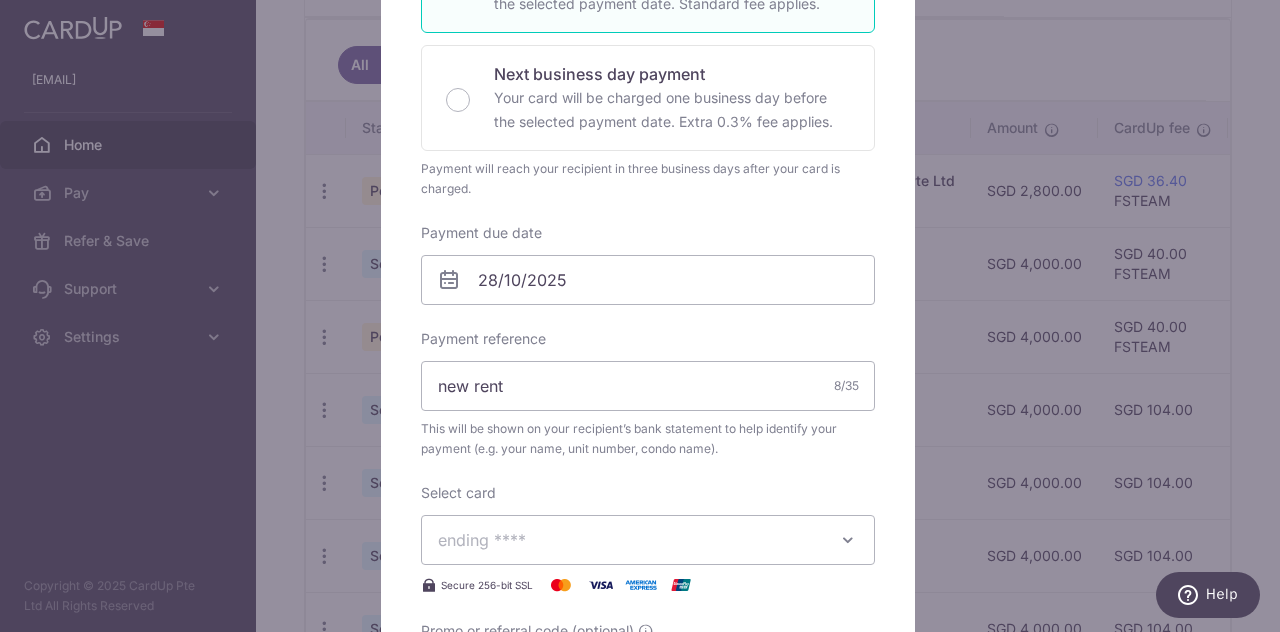scroll, scrollTop: 438, scrollLeft: 0, axis: vertical 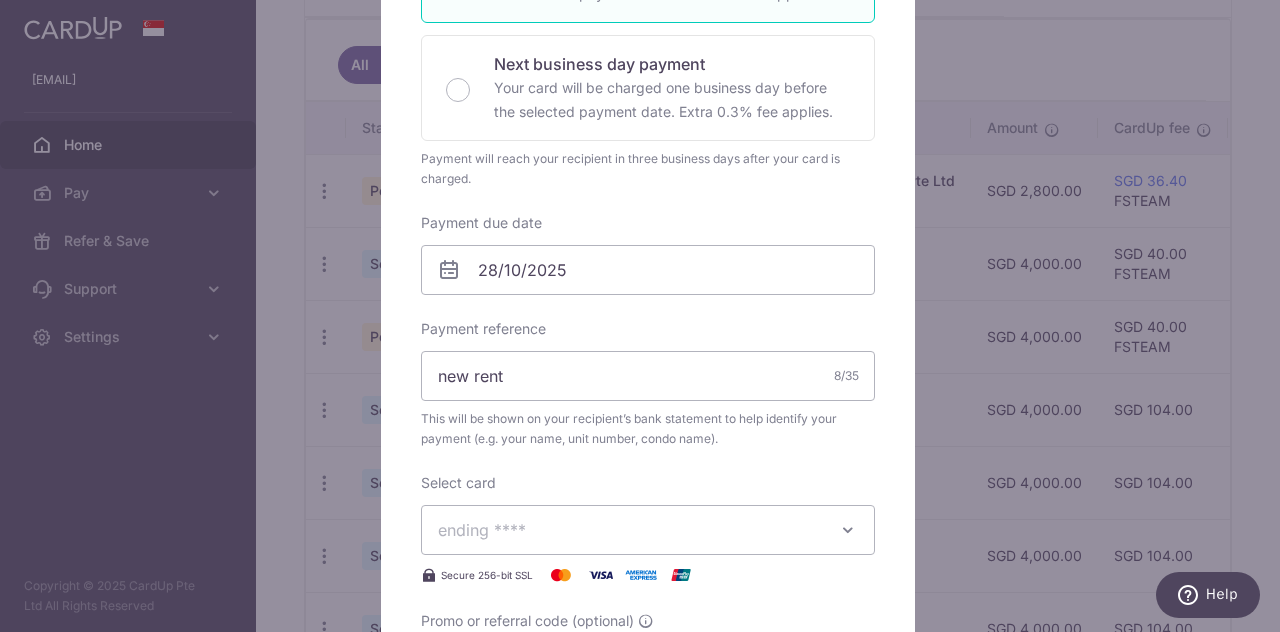 click on "ending 0142" at bounding box center (648, 530) 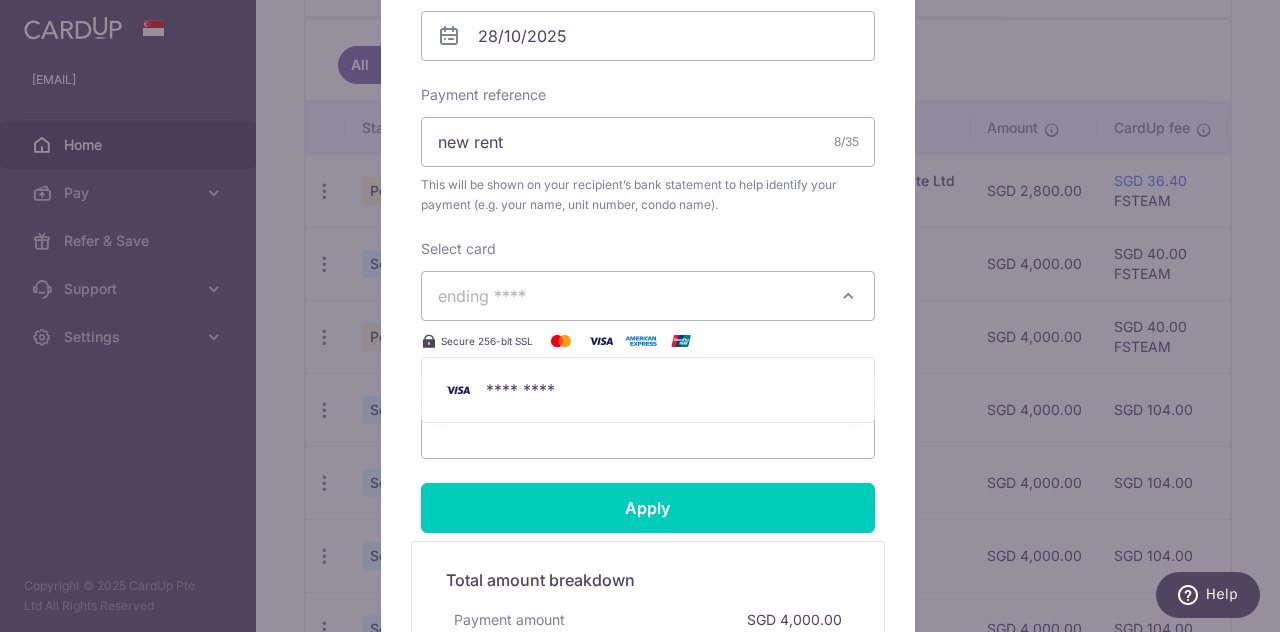 scroll, scrollTop: 673, scrollLeft: 0, axis: vertical 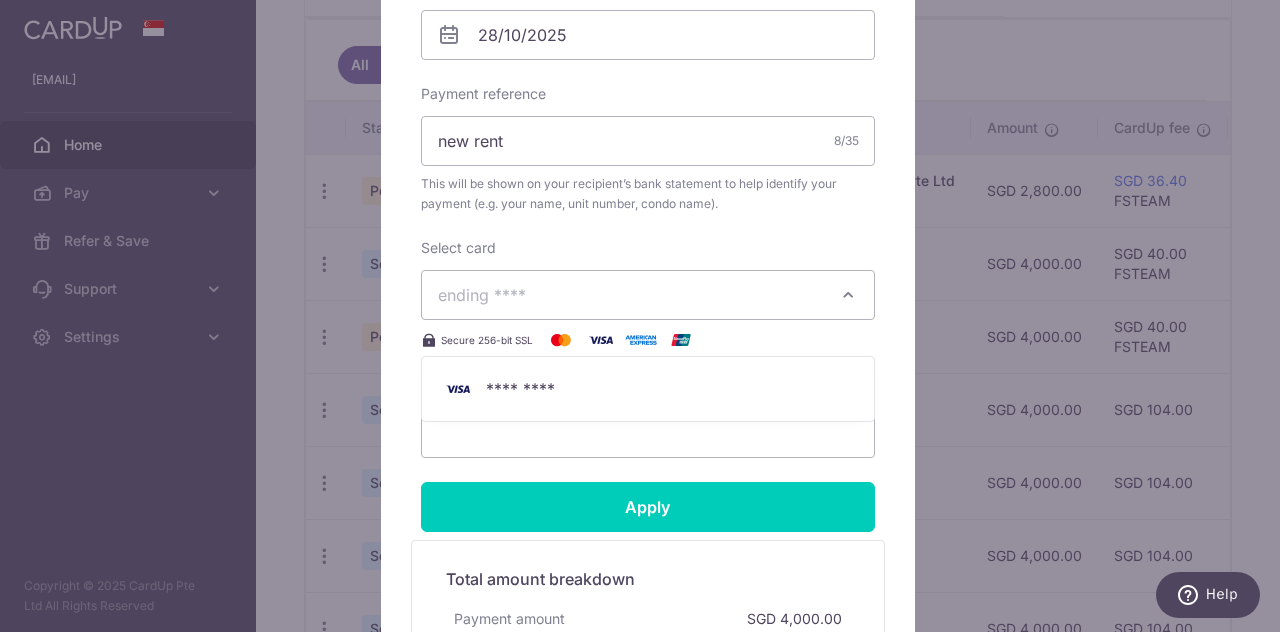 click on "By clicking apply,  you will make changes to all  15  payments to  MDM SEE SIOK NGOH  scheduled from
28/10/2025 to 28/12/2026 .
By clicking below, you confirm you are editing this payment to  MDM SEE SIOK NGOH  on
28/10/2025 .
Enter payment amount
4,000.00" at bounding box center [648, 157] 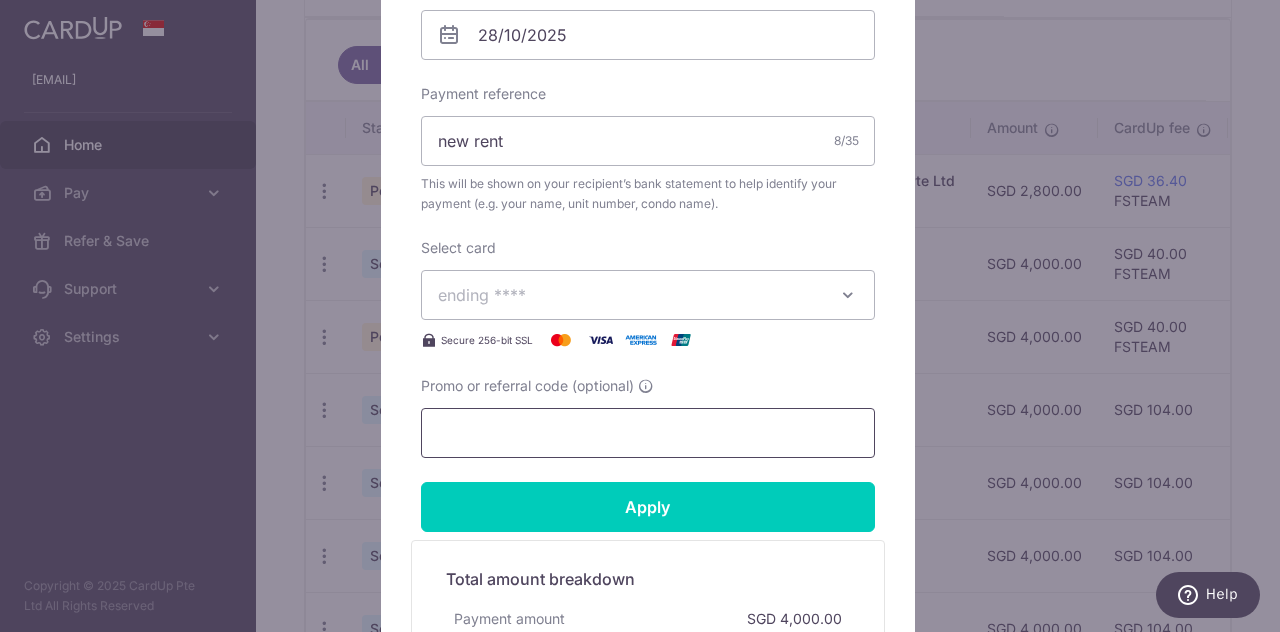 click on "Promo or referral code (optional)" at bounding box center [648, 433] 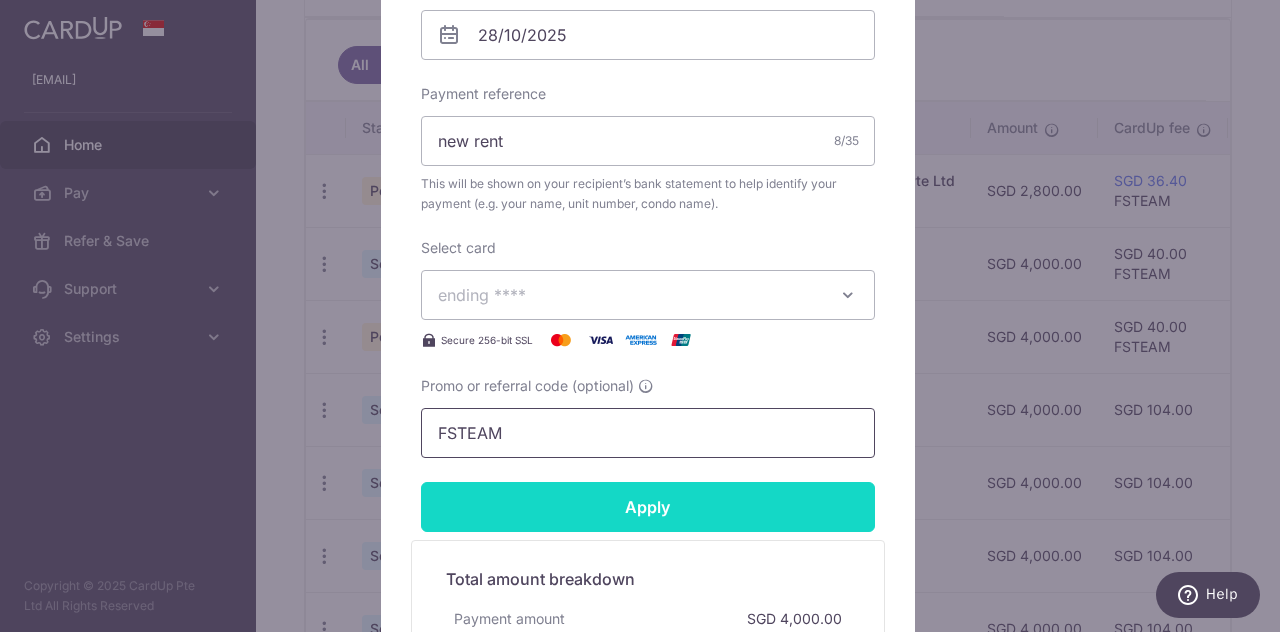 type on "FSTEAM" 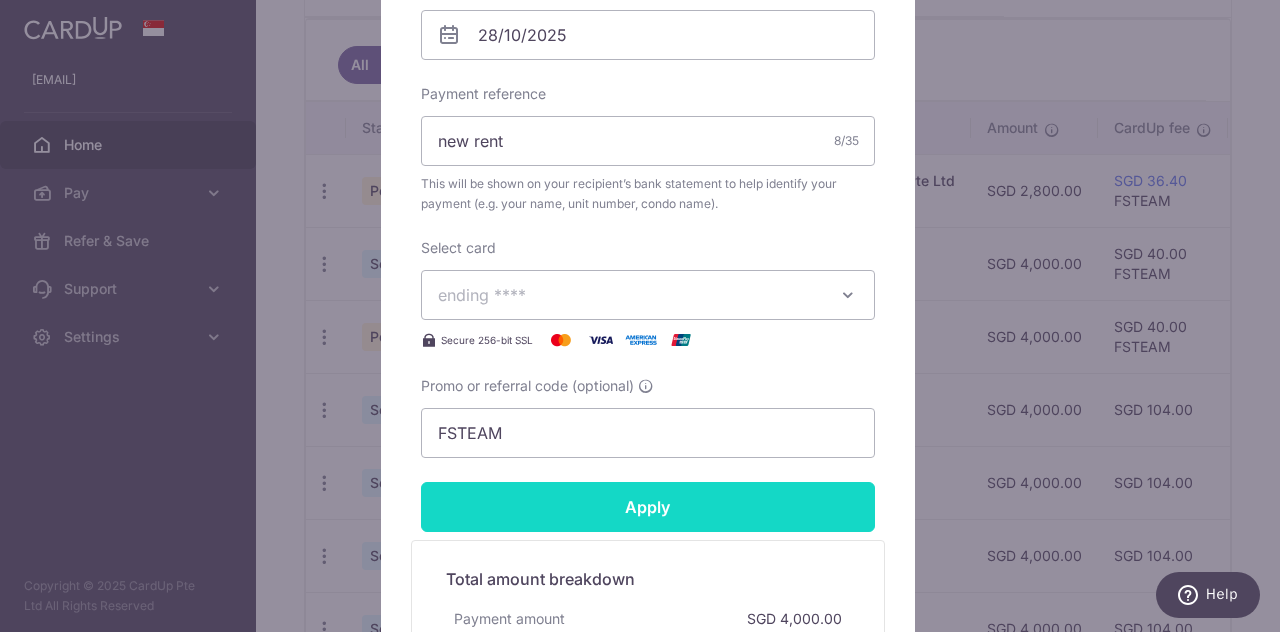 click on "Apply" at bounding box center [648, 507] 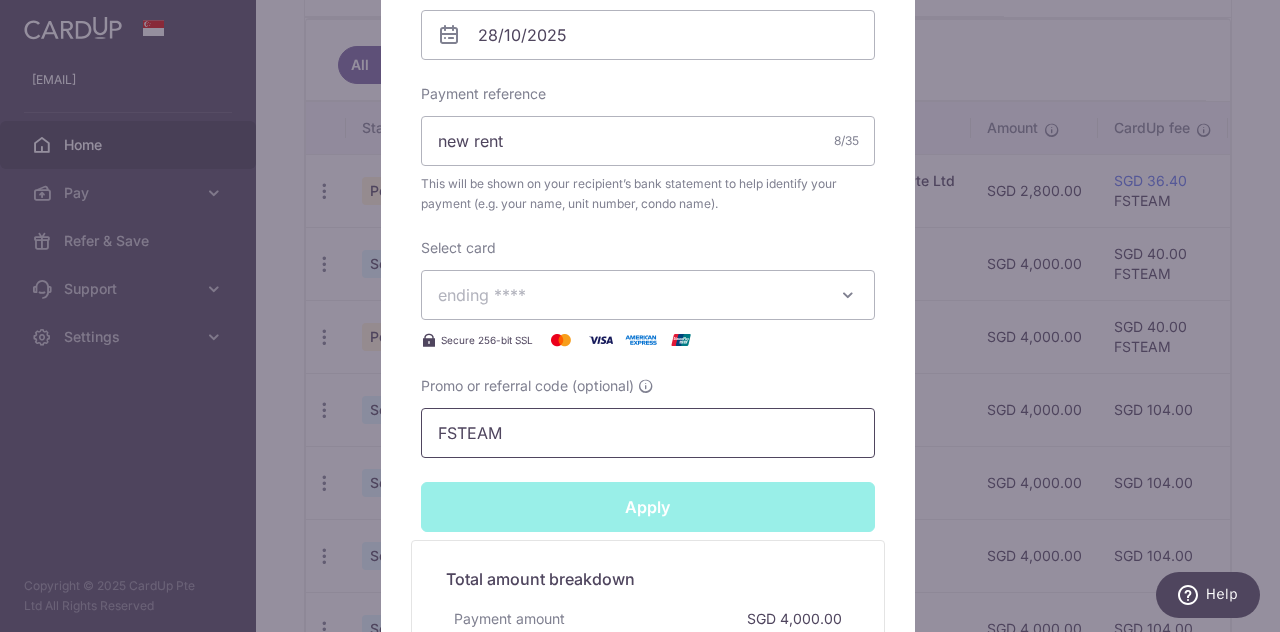type on "Successfully Applied" 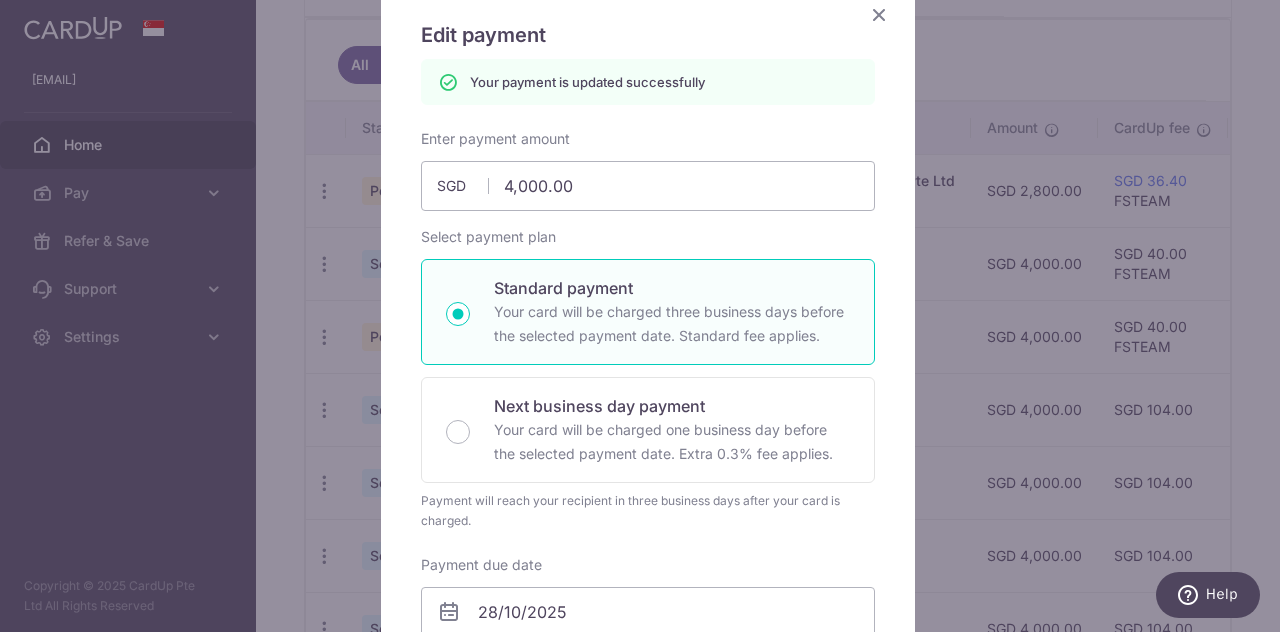 scroll, scrollTop: 0, scrollLeft: 0, axis: both 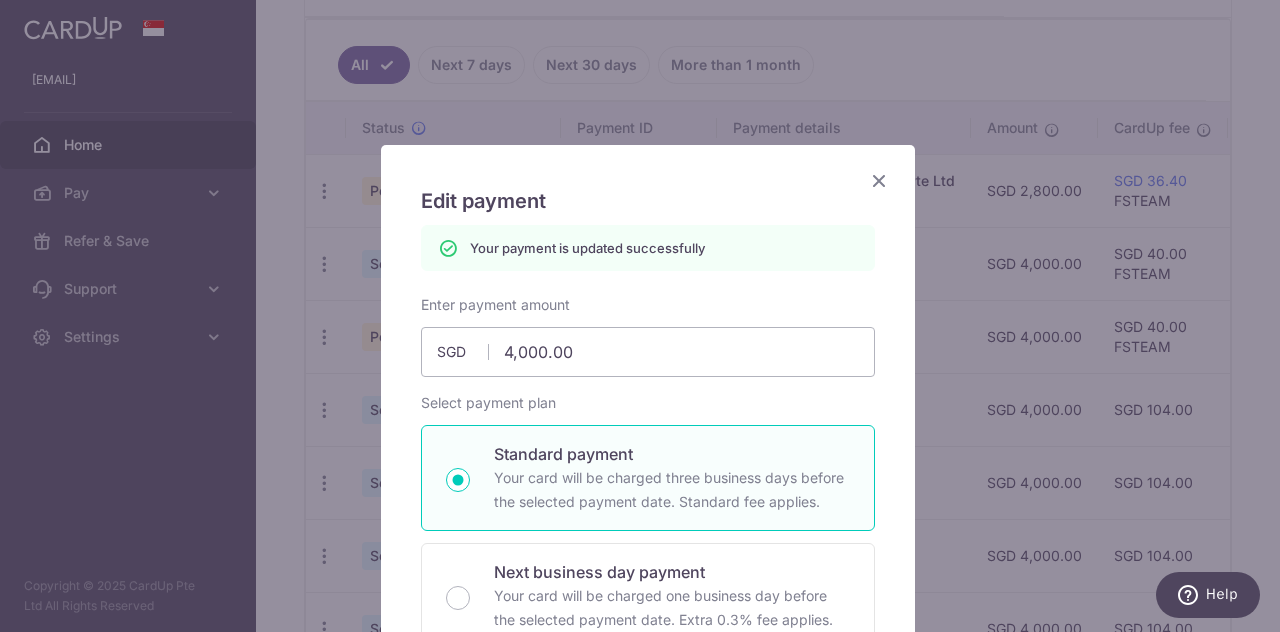 click at bounding box center (879, 180) 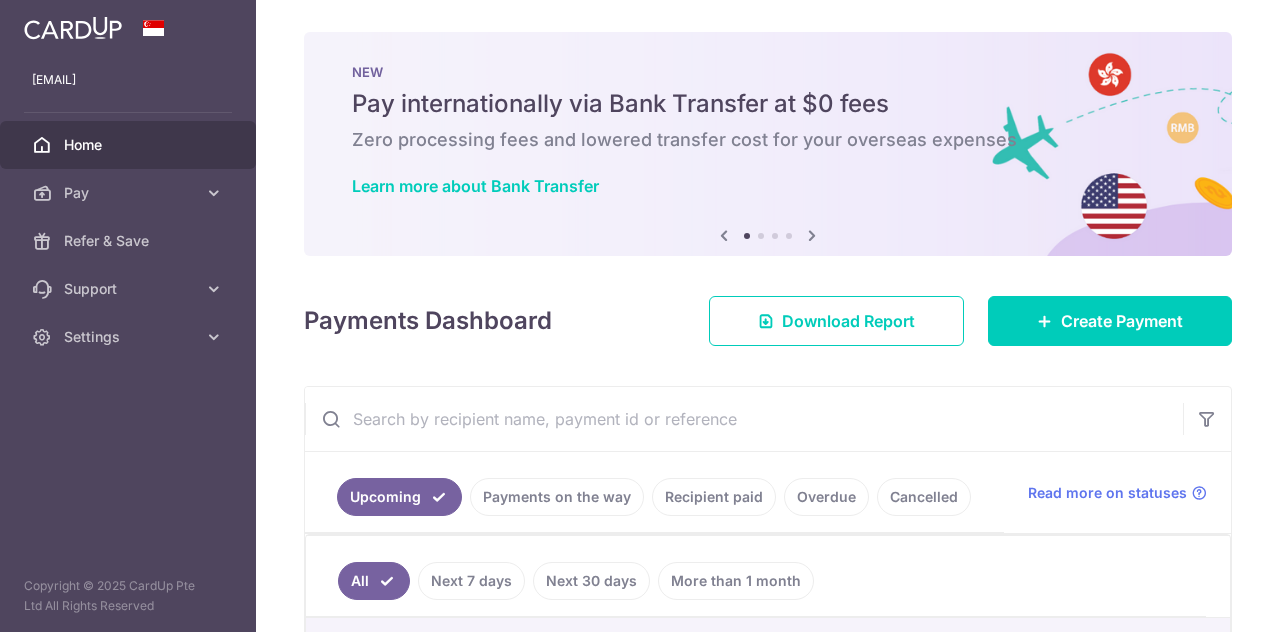 scroll, scrollTop: 0, scrollLeft: 0, axis: both 